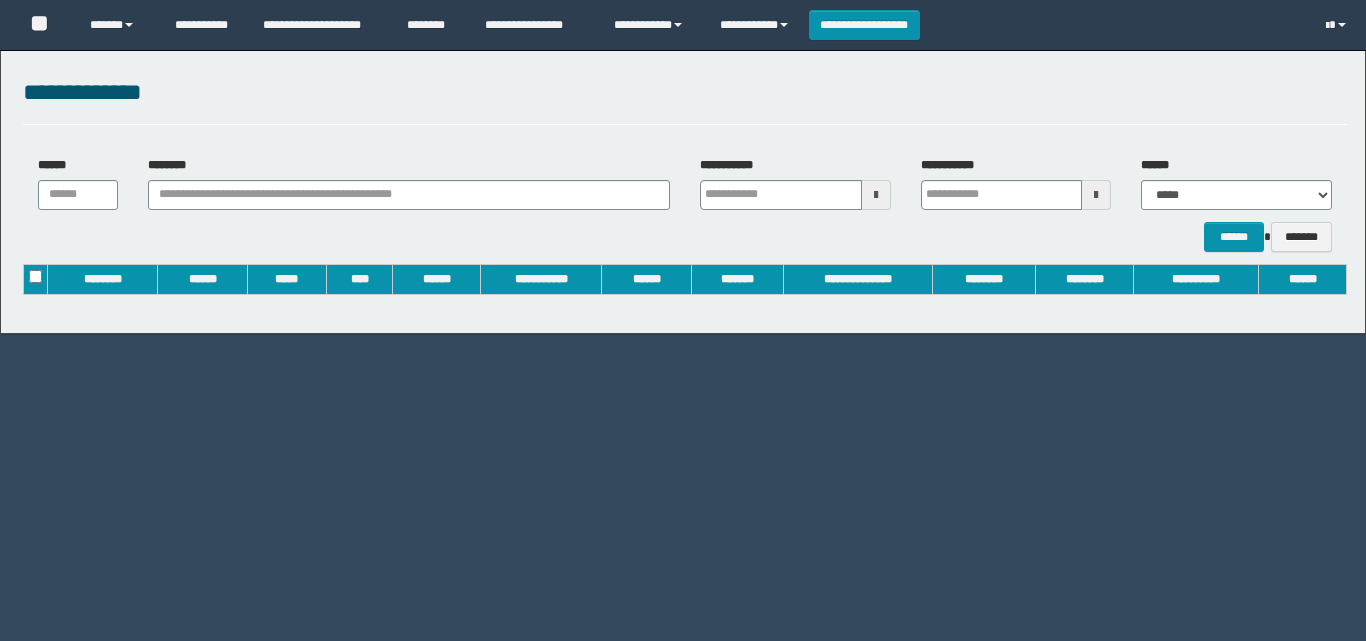 scroll, scrollTop: 0, scrollLeft: 0, axis: both 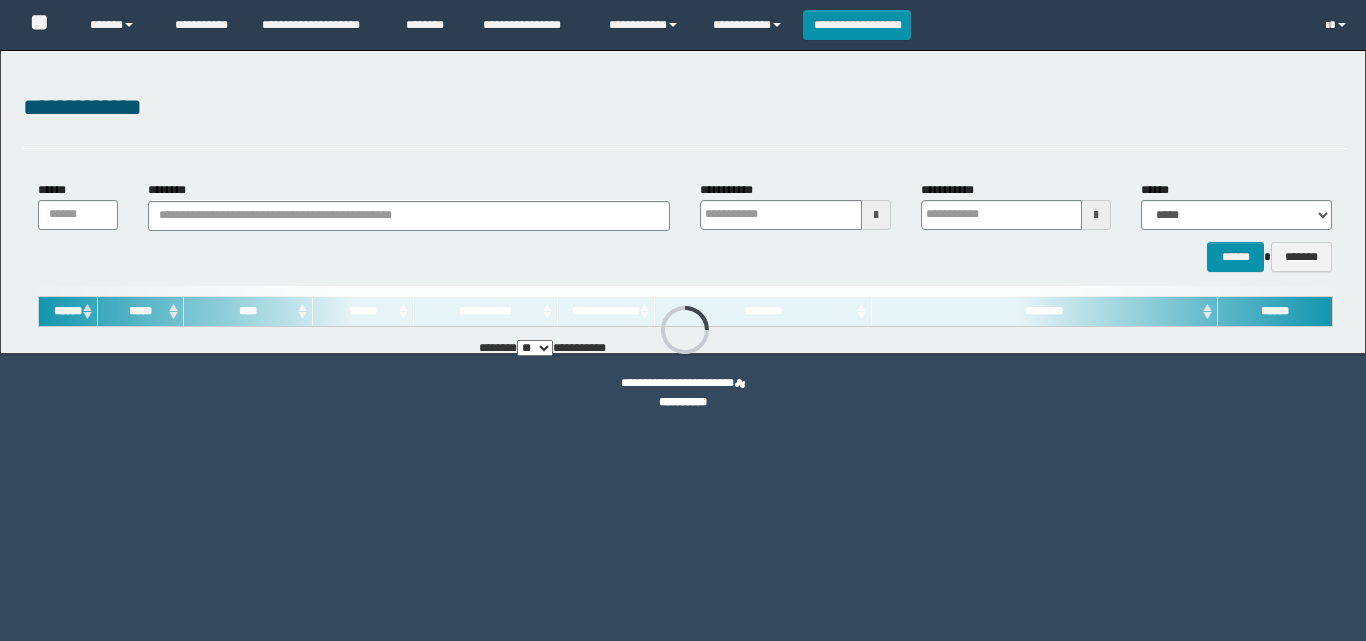 type on "**********" 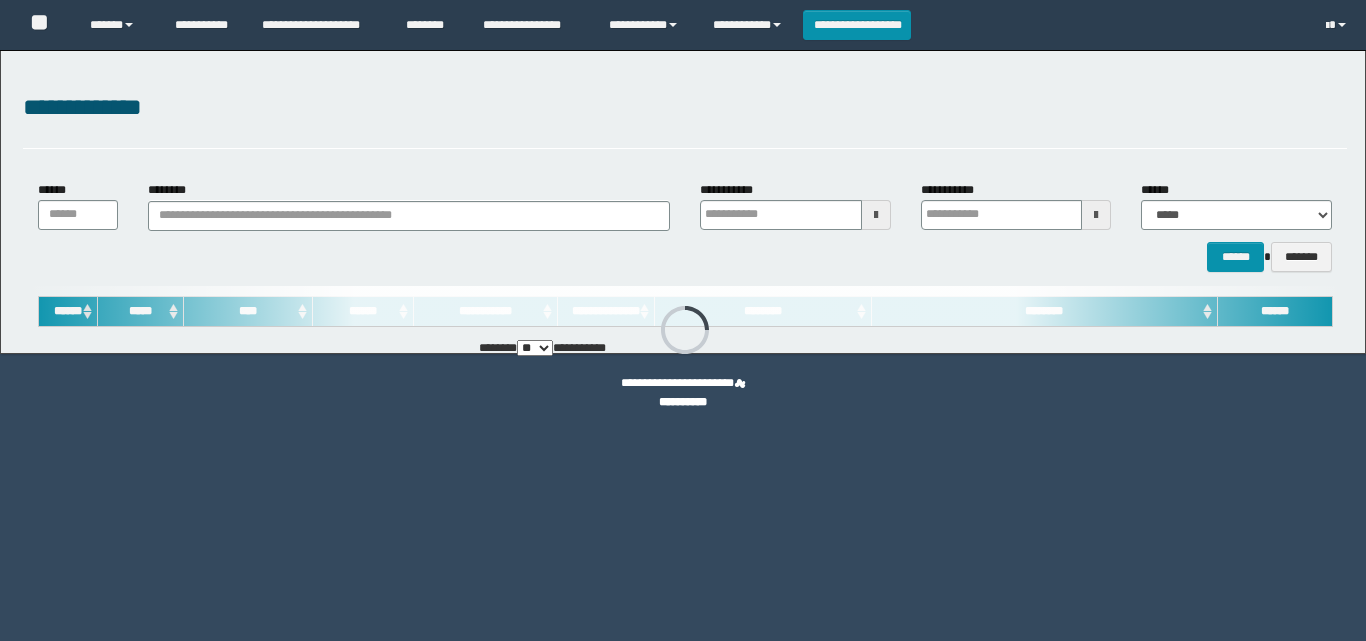 type on "**********" 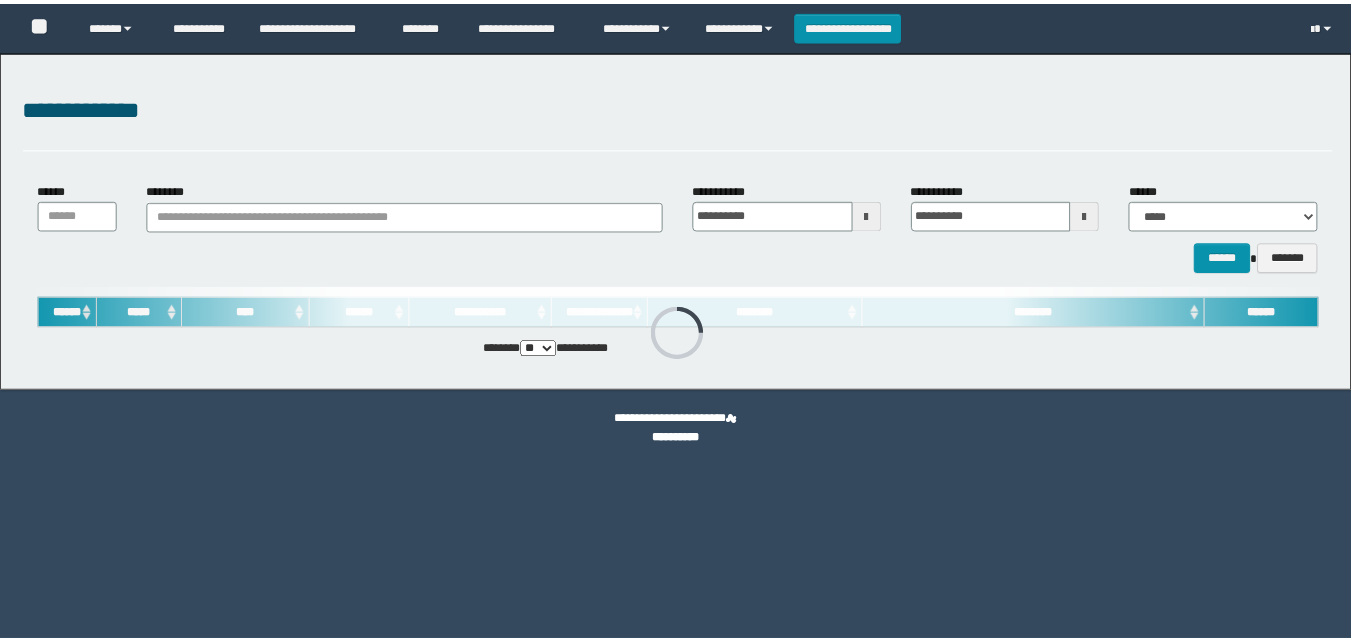 scroll, scrollTop: 0, scrollLeft: 0, axis: both 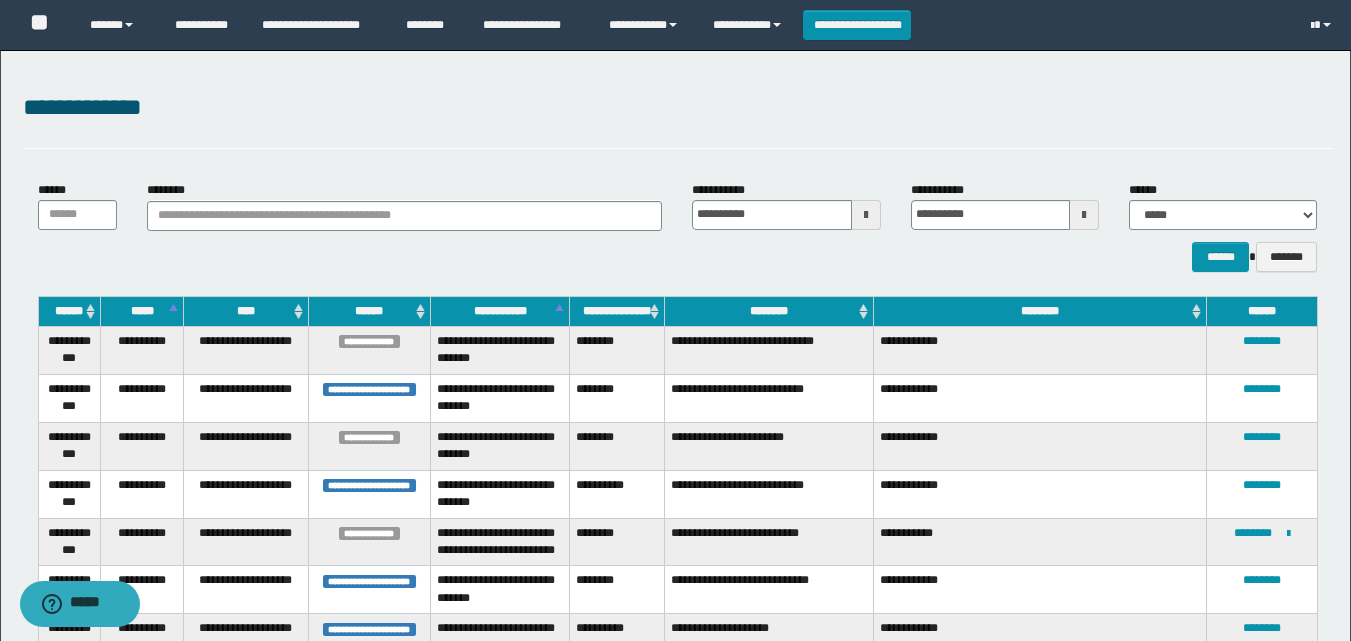 click on "********" at bounding box center (769, 311) 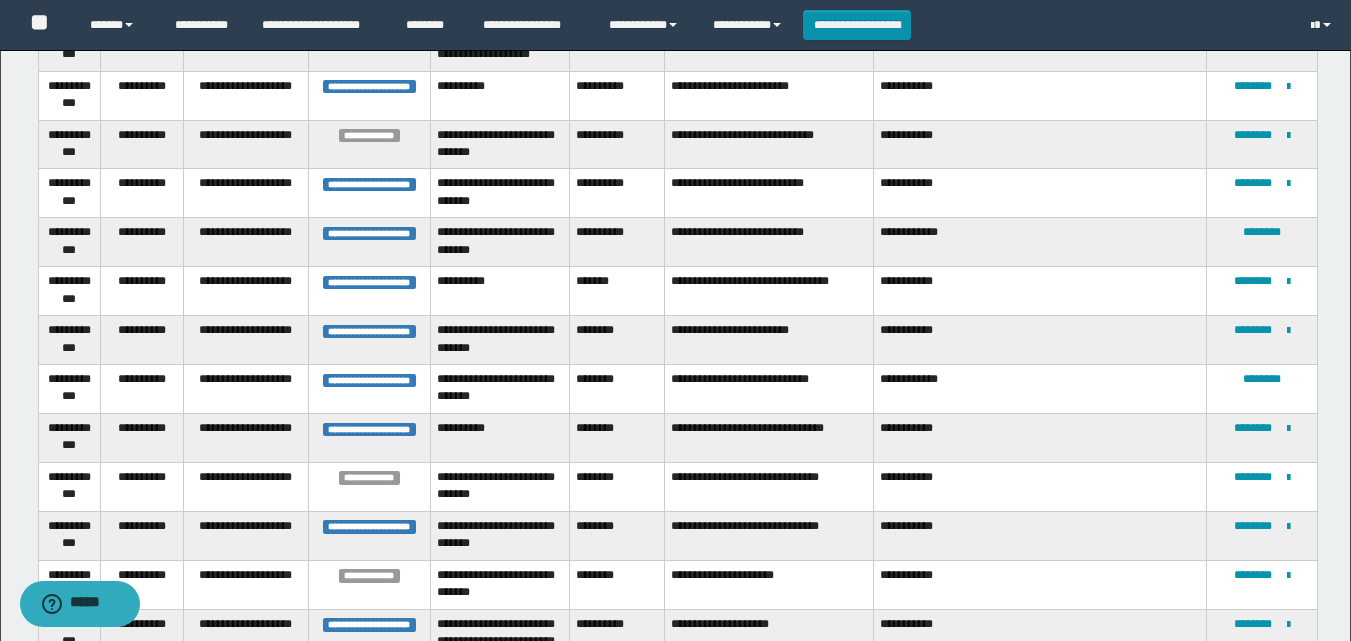 scroll, scrollTop: 600, scrollLeft: 0, axis: vertical 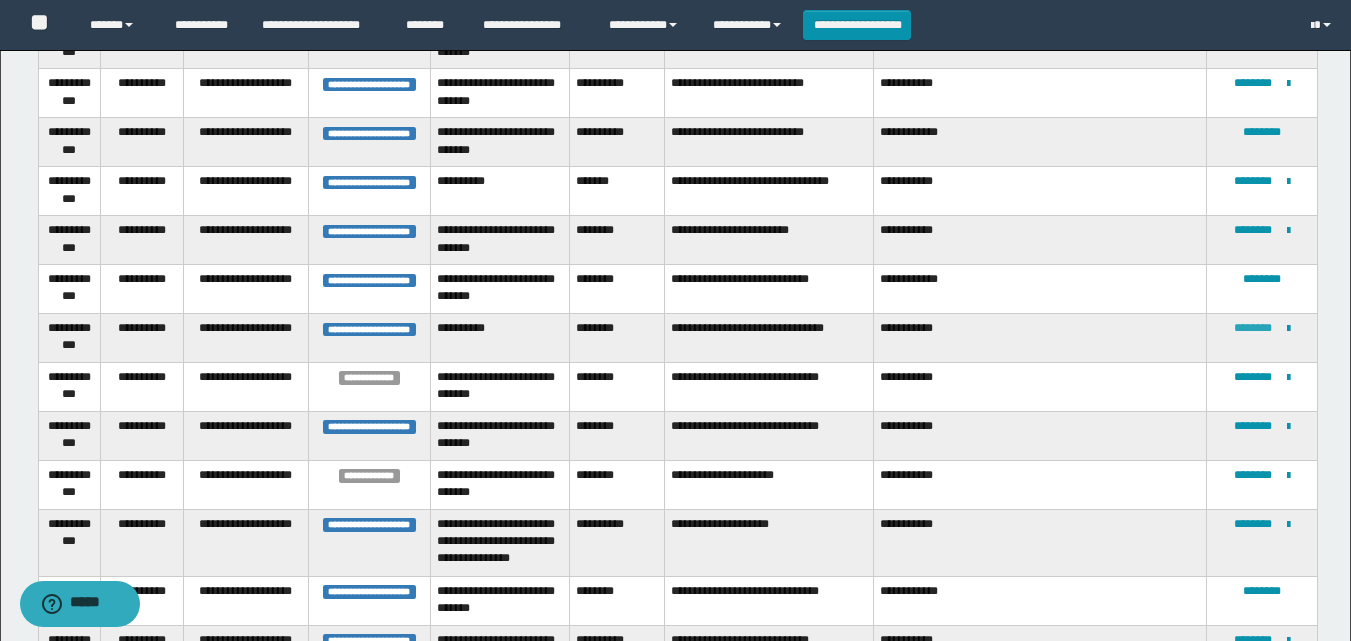 click on "********" at bounding box center (1253, 328) 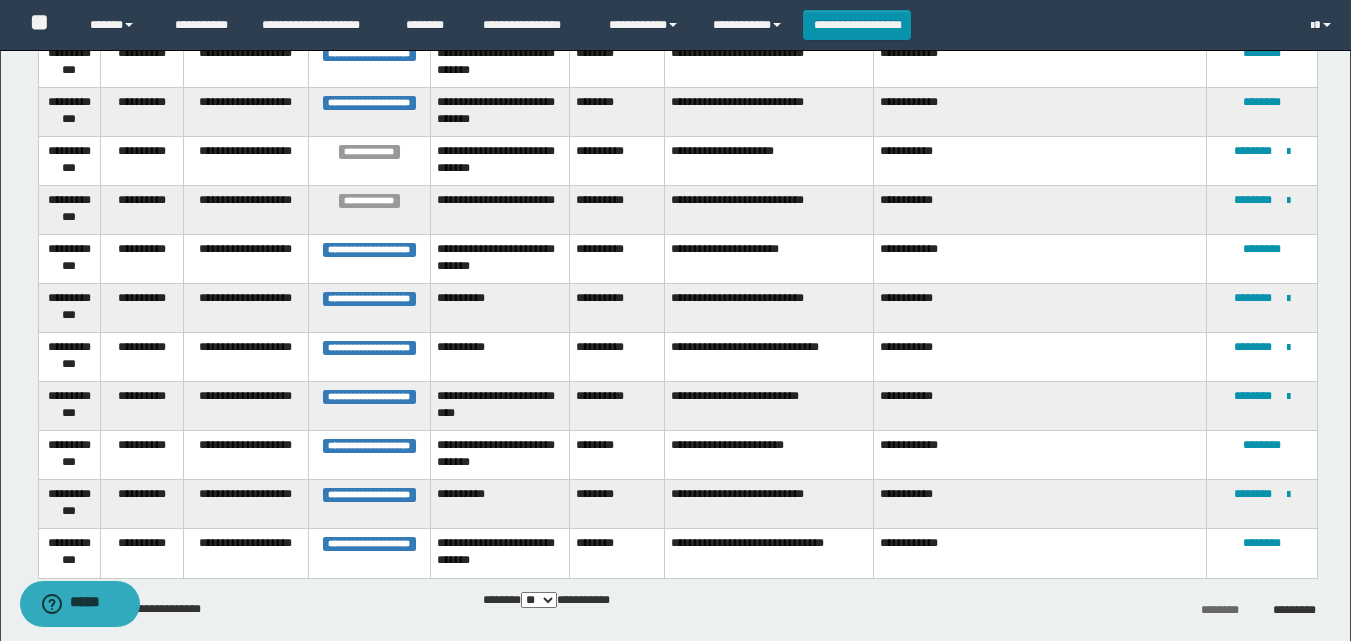scroll, scrollTop: 2309, scrollLeft: 0, axis: vertical 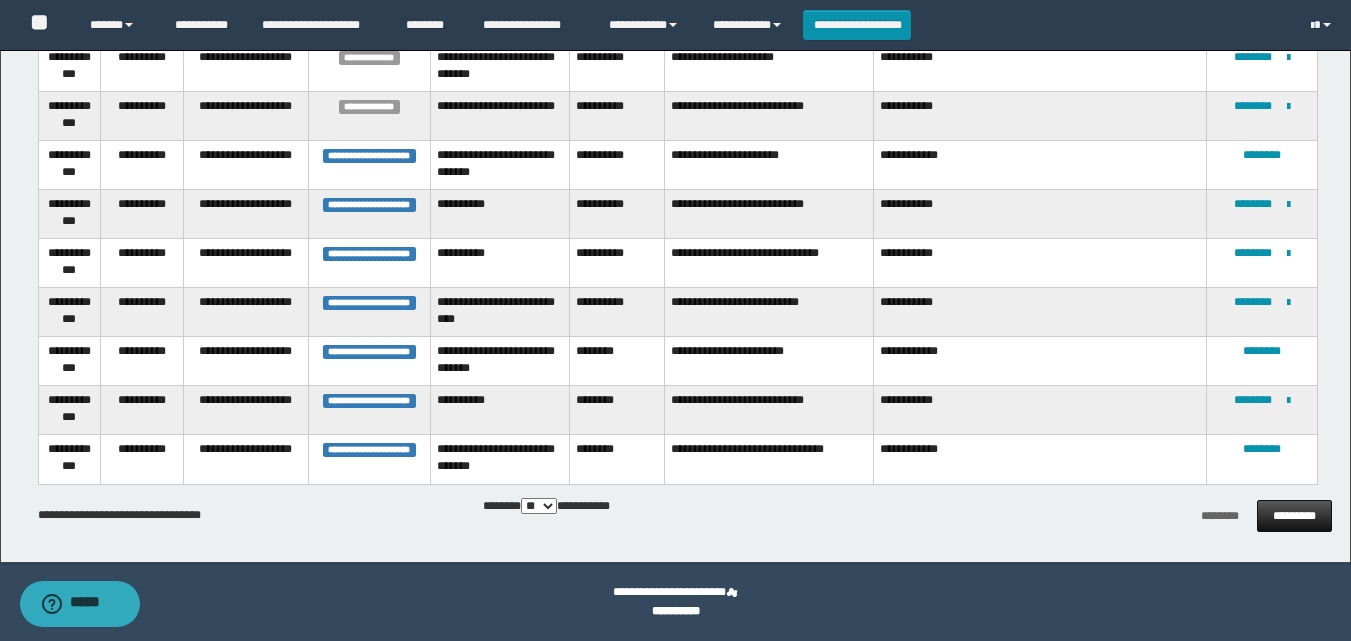 click on "*********" at bounding box center [1294, 516] 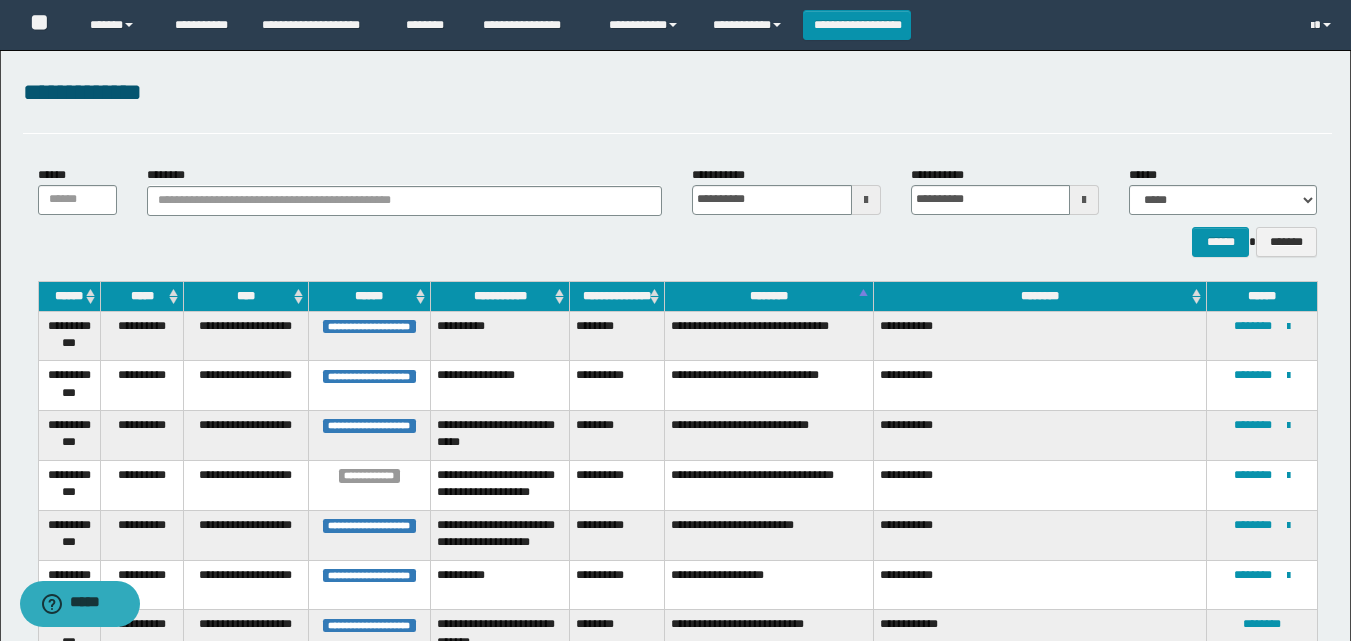 scroll, scrollTop: 0, scrollLeft: 0, axis: both 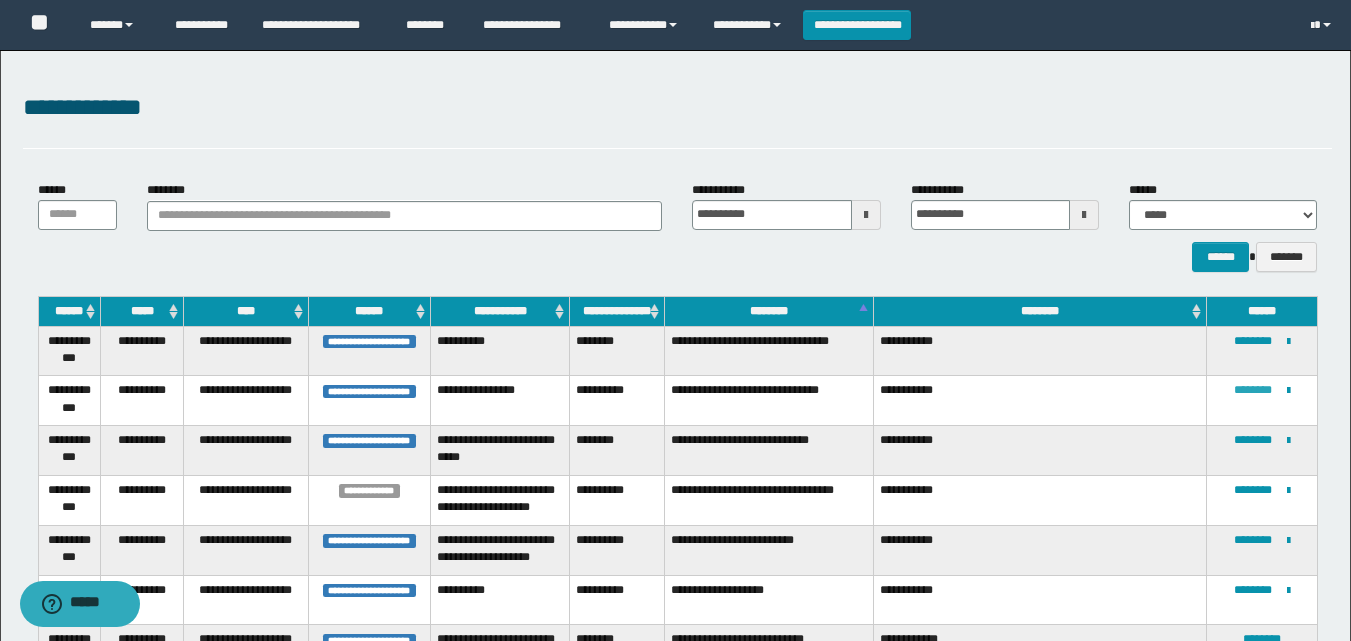 click on "********" at bounding box center [1253, 390] 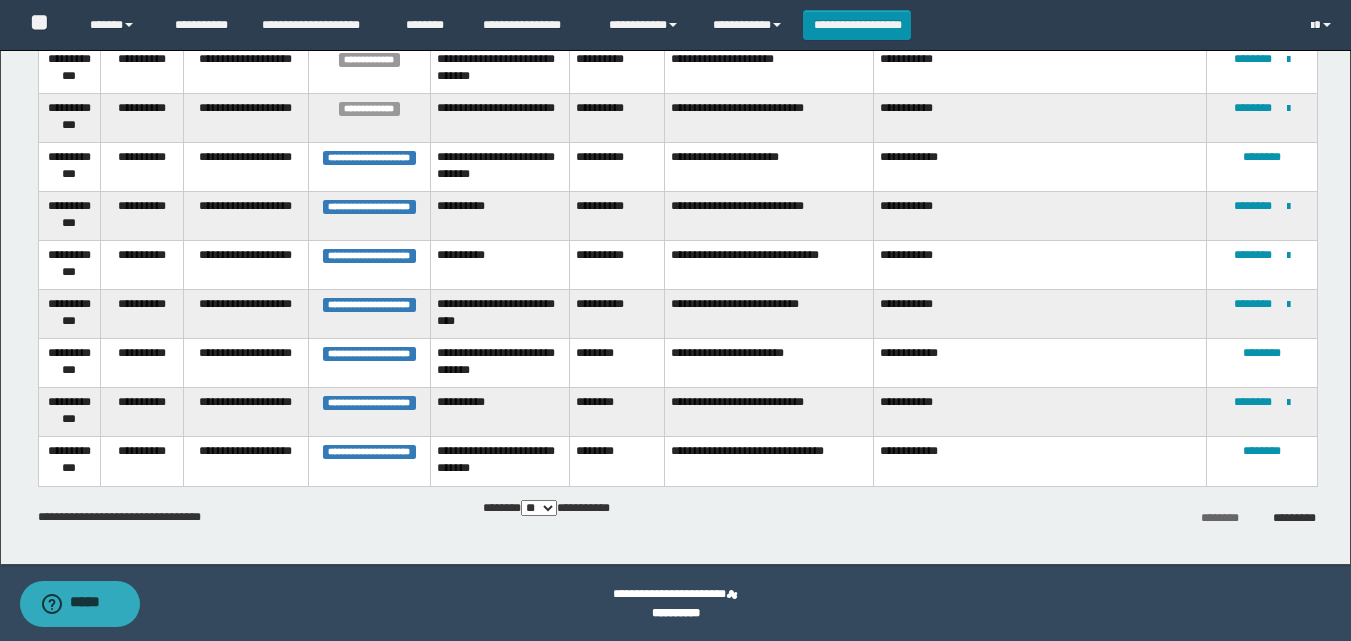 scroll, scrollTop: 2309, scrollLeft: 0, axis: vertical 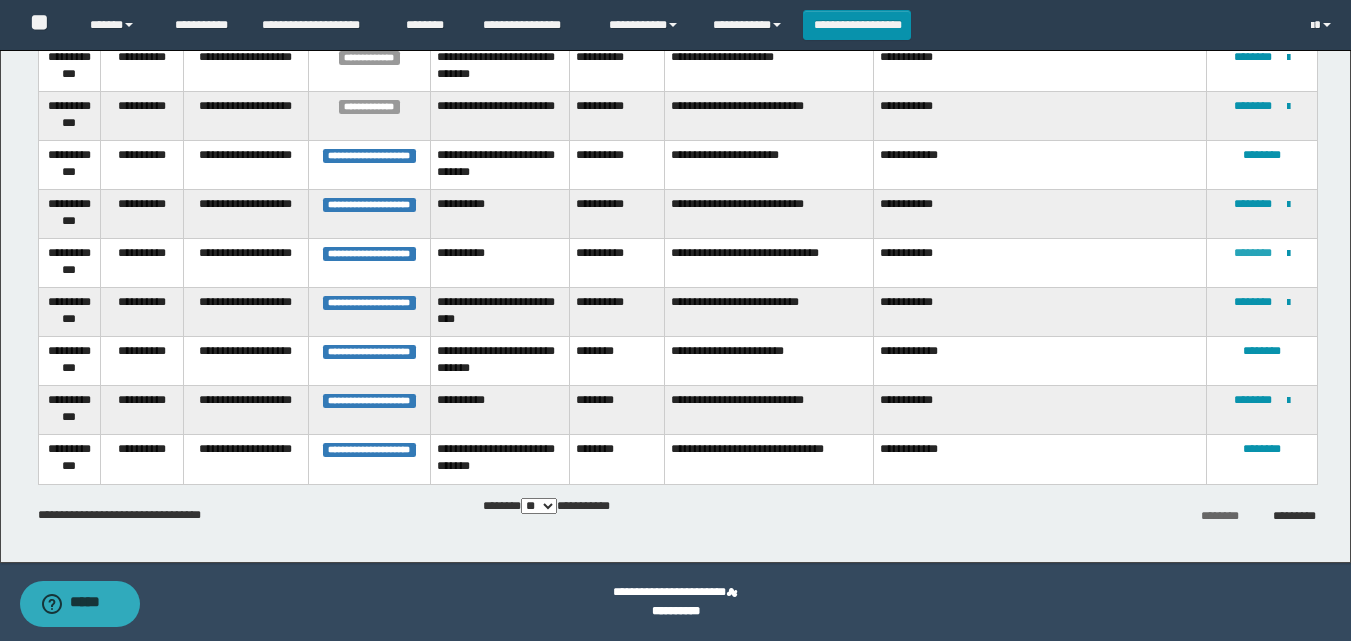 click on "********" at bounding box center (1253, 253) 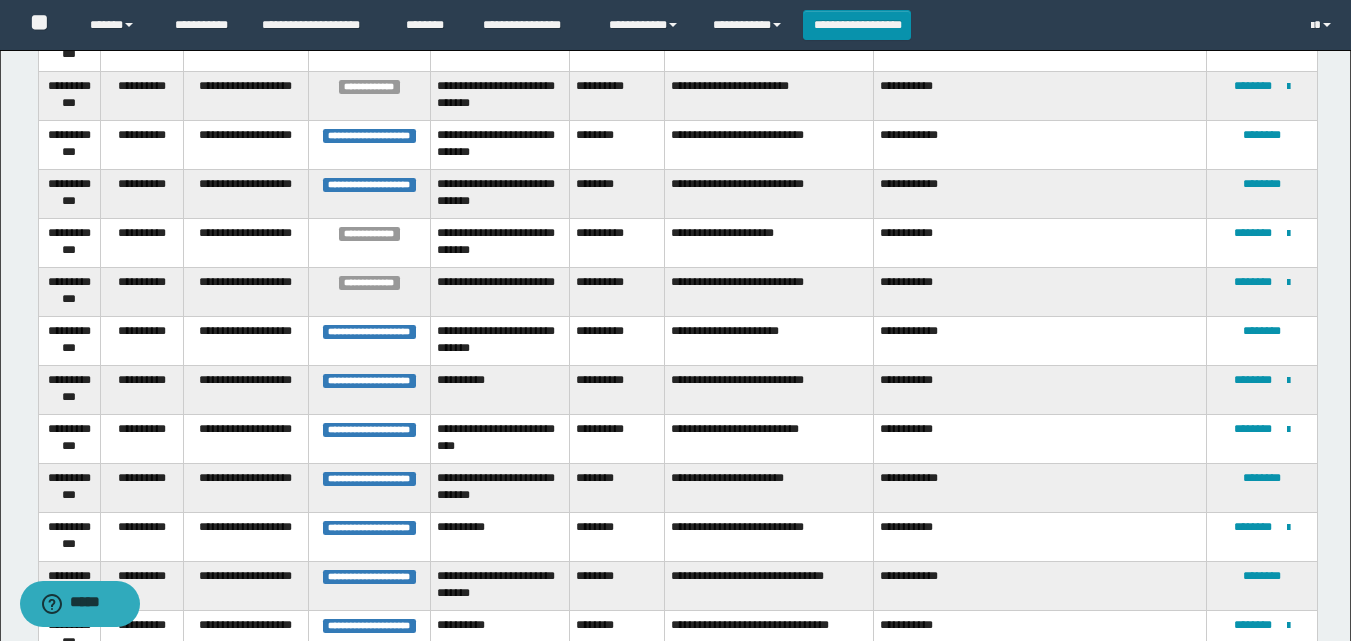 scroll, scrollTop: 2309, scrollLeft: 0, axis: vertical 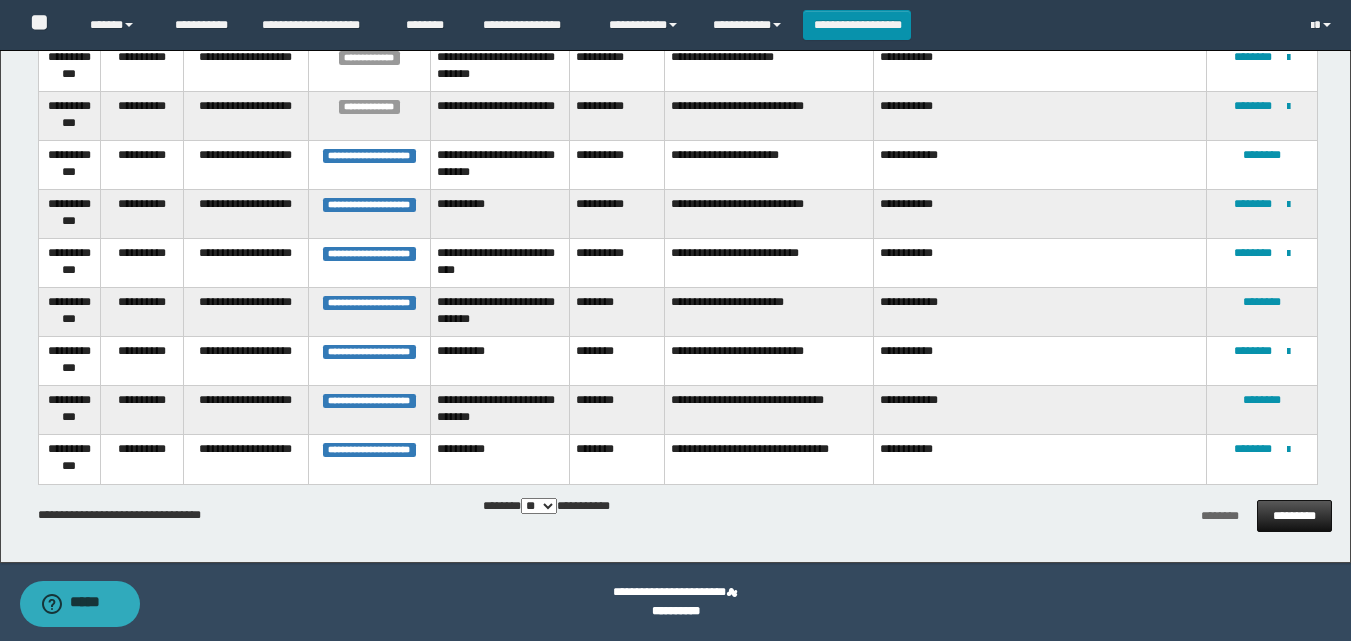 click on "*********" at bounding box center [1294, 516] 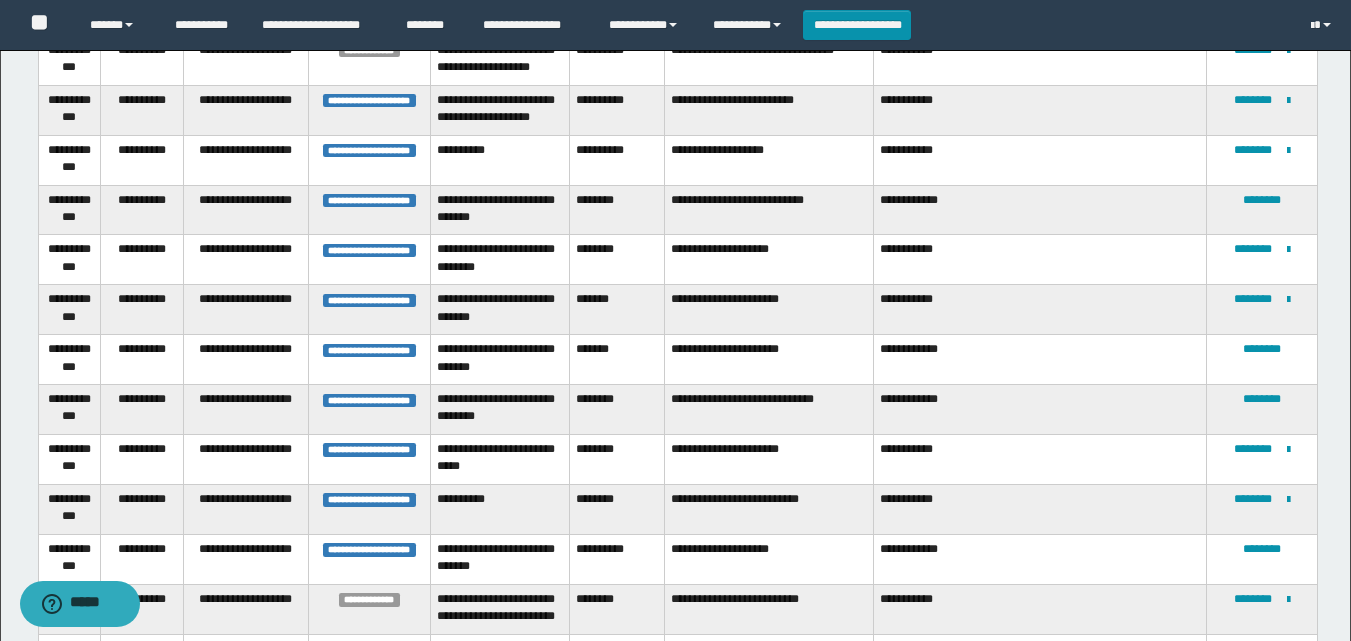 scroll, scrollTop: 41, scrollLeft: 0, axis: vertical 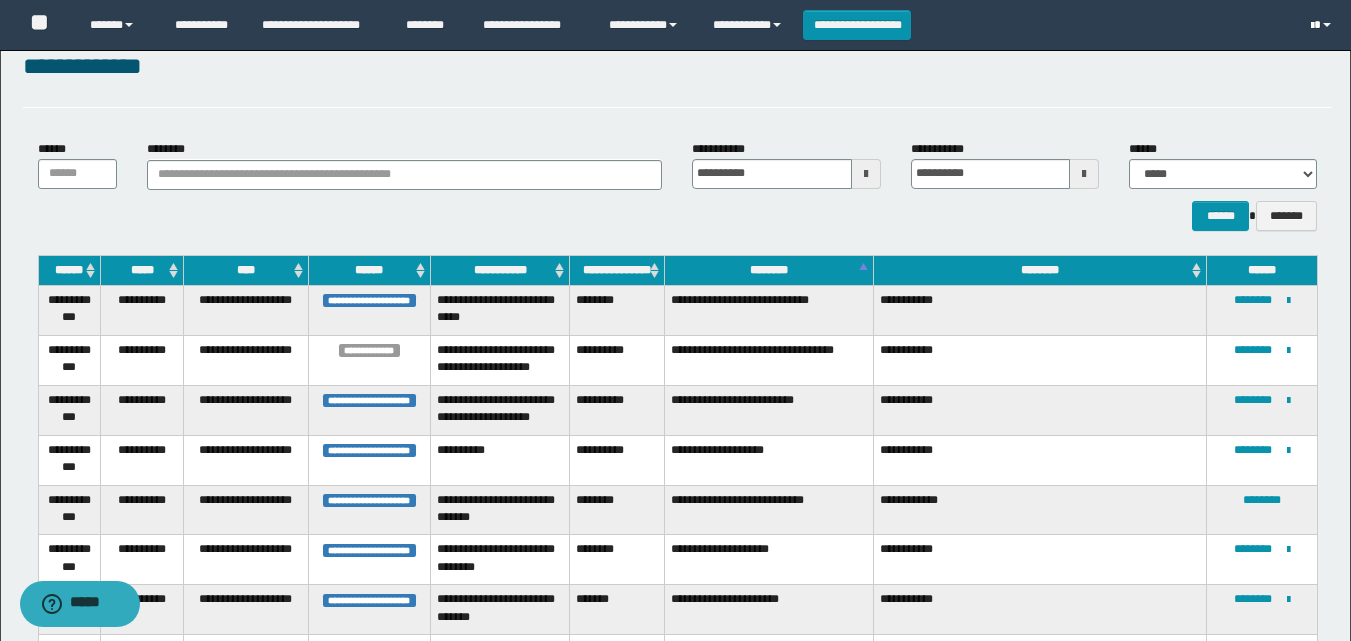 click at bounding box center (1323, 25) 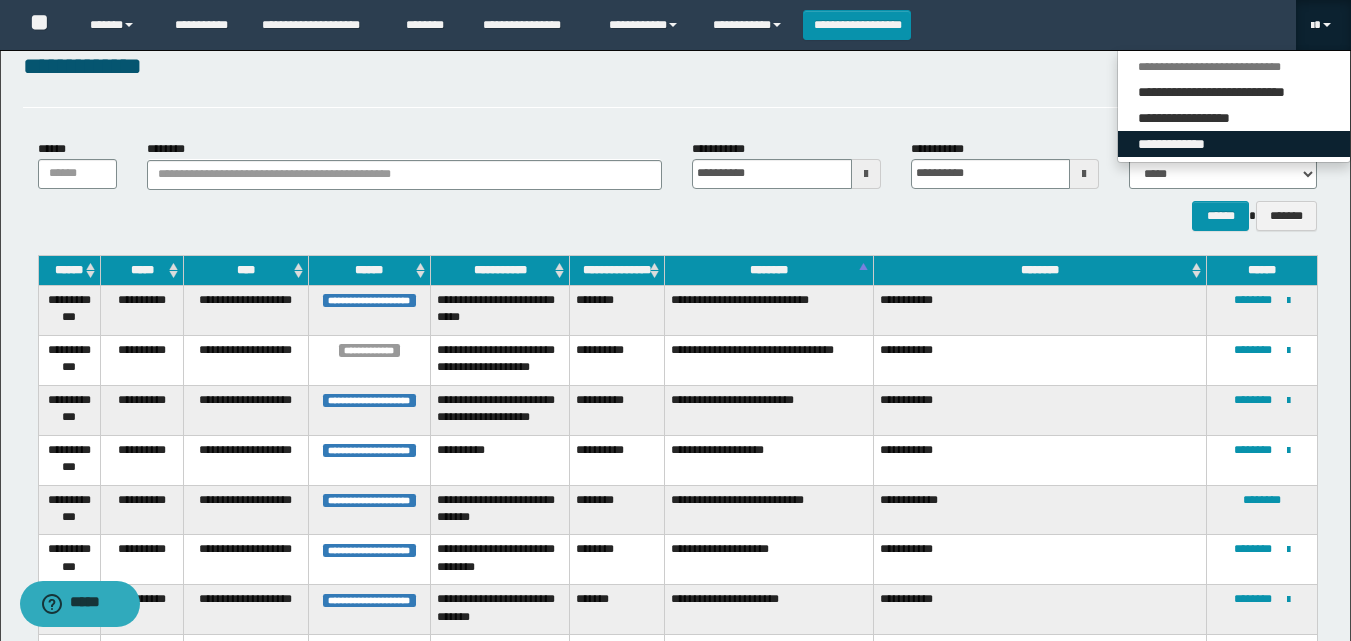 click on "**********" at bounding box center (1234, 144) 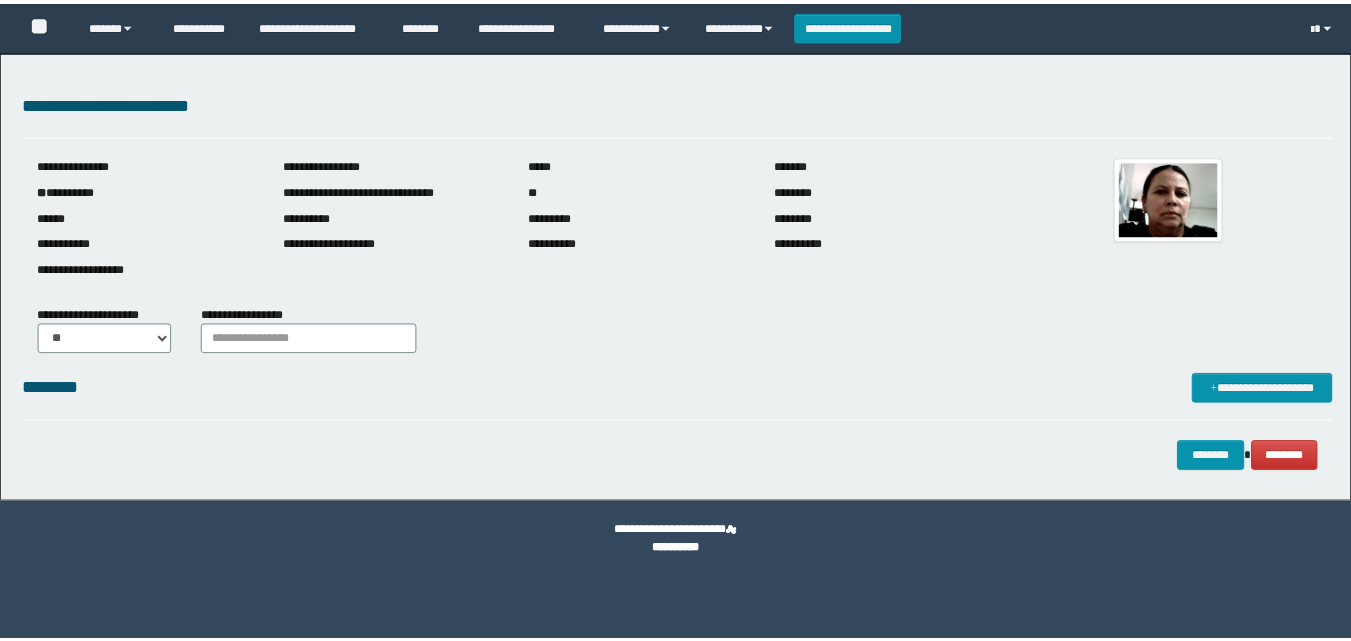 scroll, scrollTop: 0, scrollLeft: 0, axis: both 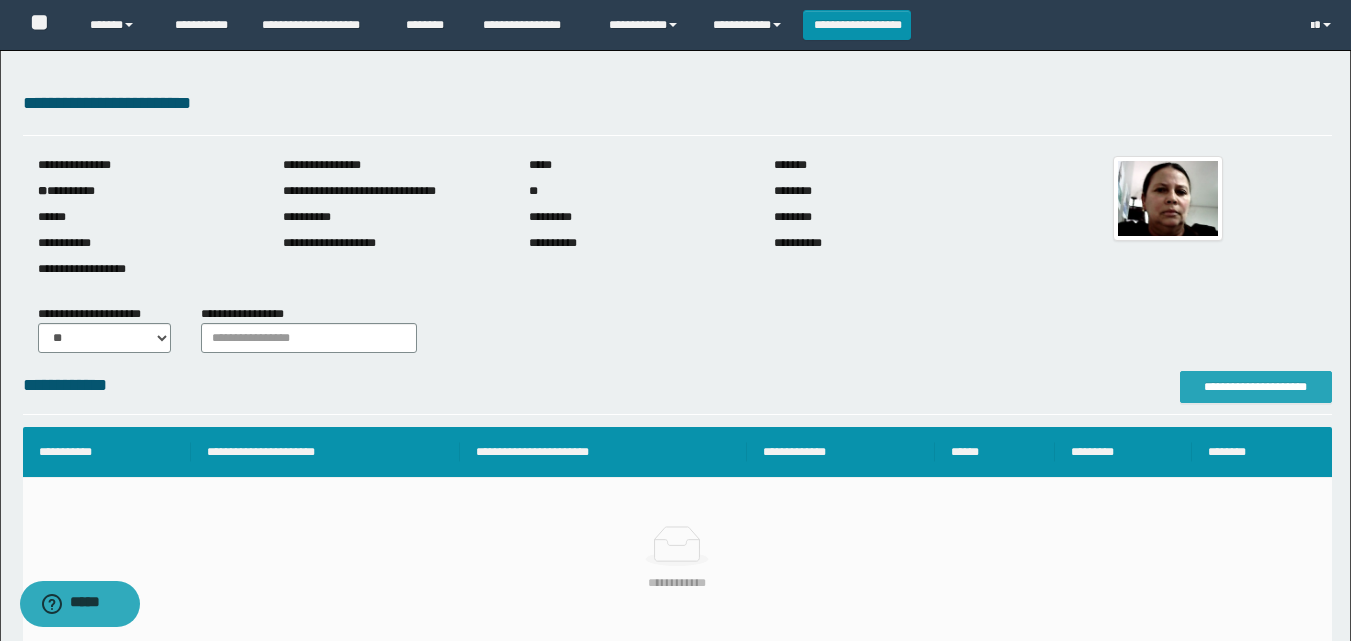 click on "**********" at bounding box center [1256, 387] 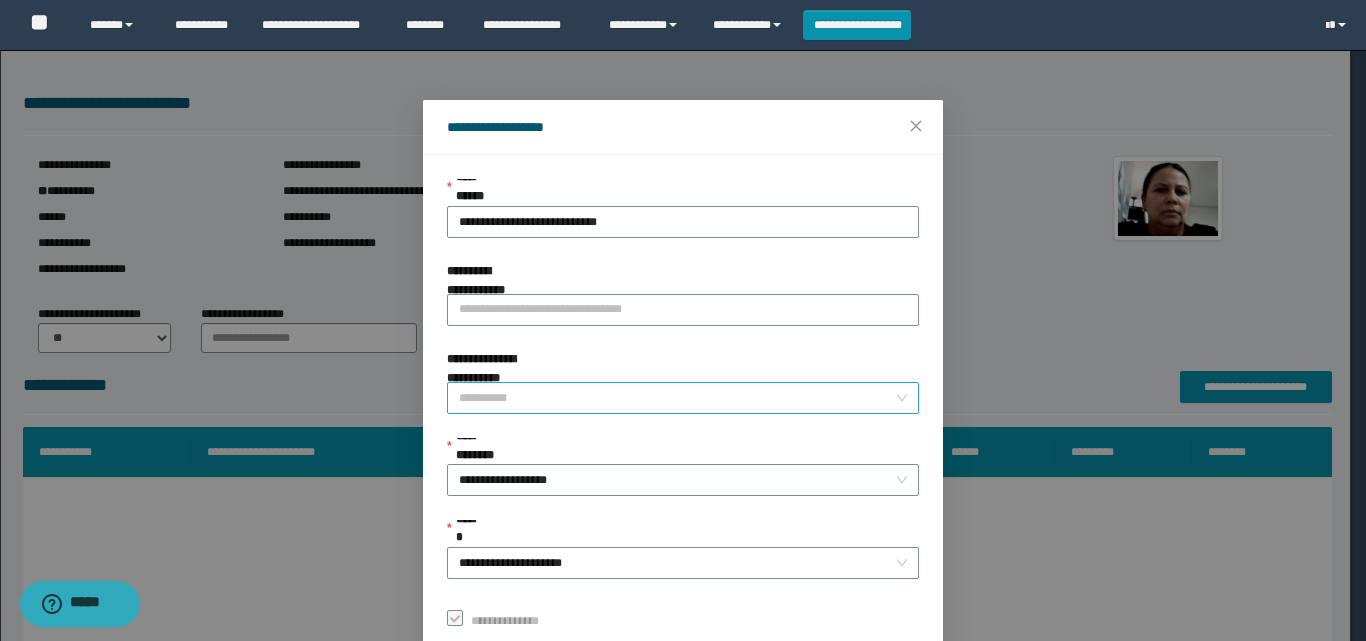 click on "**********" at bounding box center [677, 398] 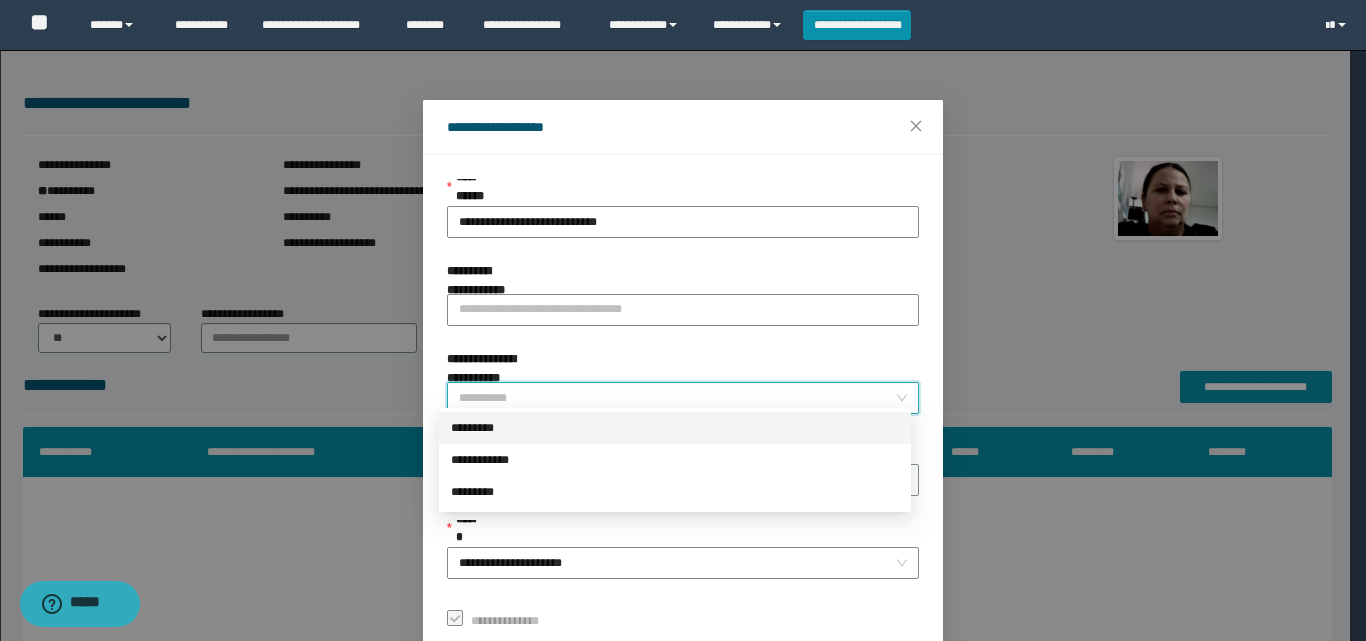 click on "*********" at bounding box center [675, 428] 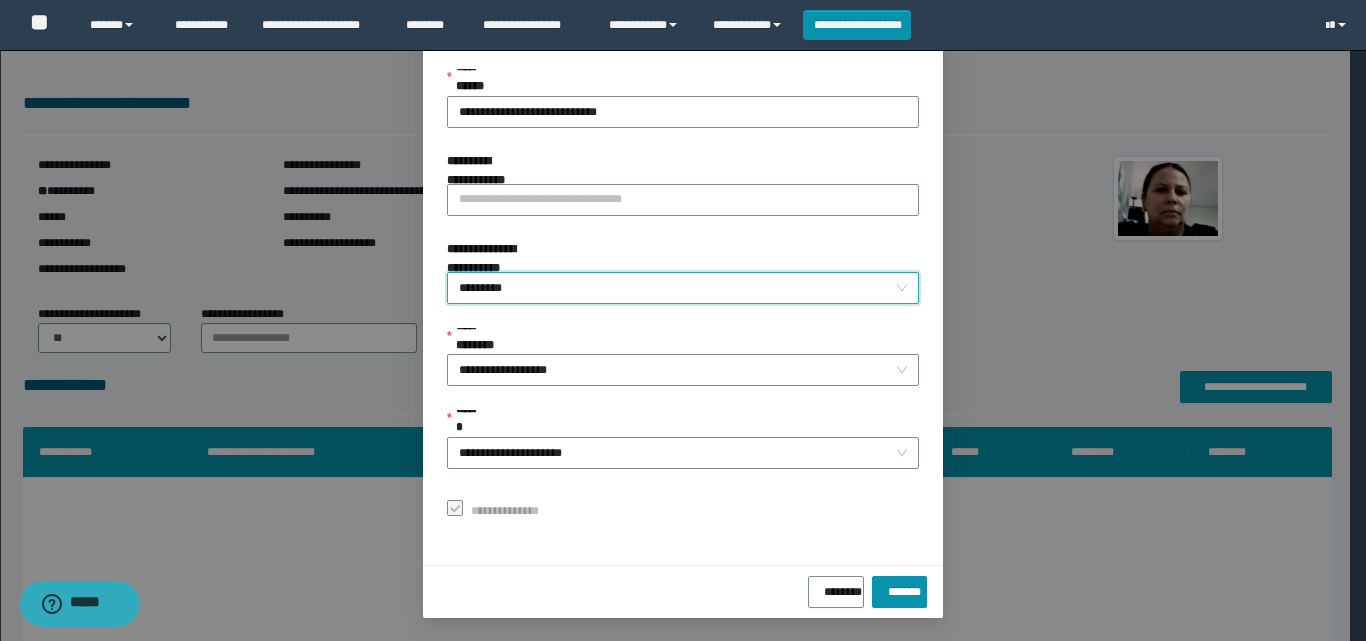 scroll, scrollTop: 111, scrollLeft: 0, axis: vertical 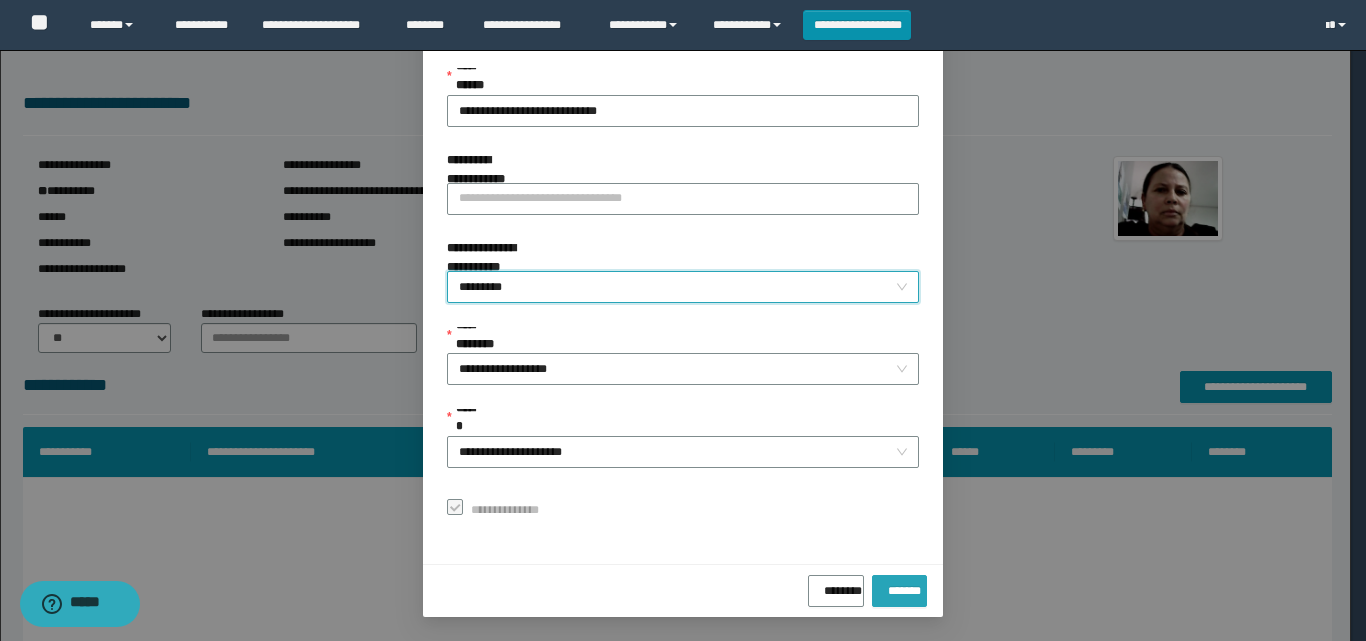 click on "*******" at bounding box center (899, 591) 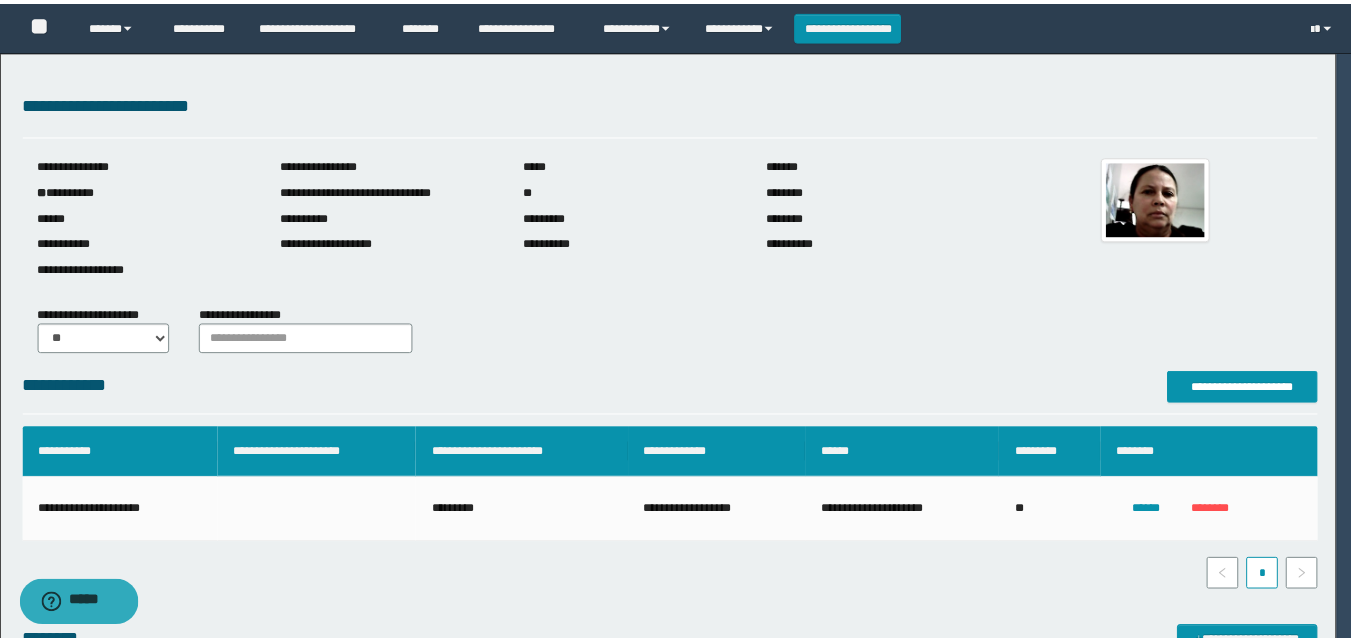 scroll, scrollTop: 64, scrollLeft: 0, axis: vertical 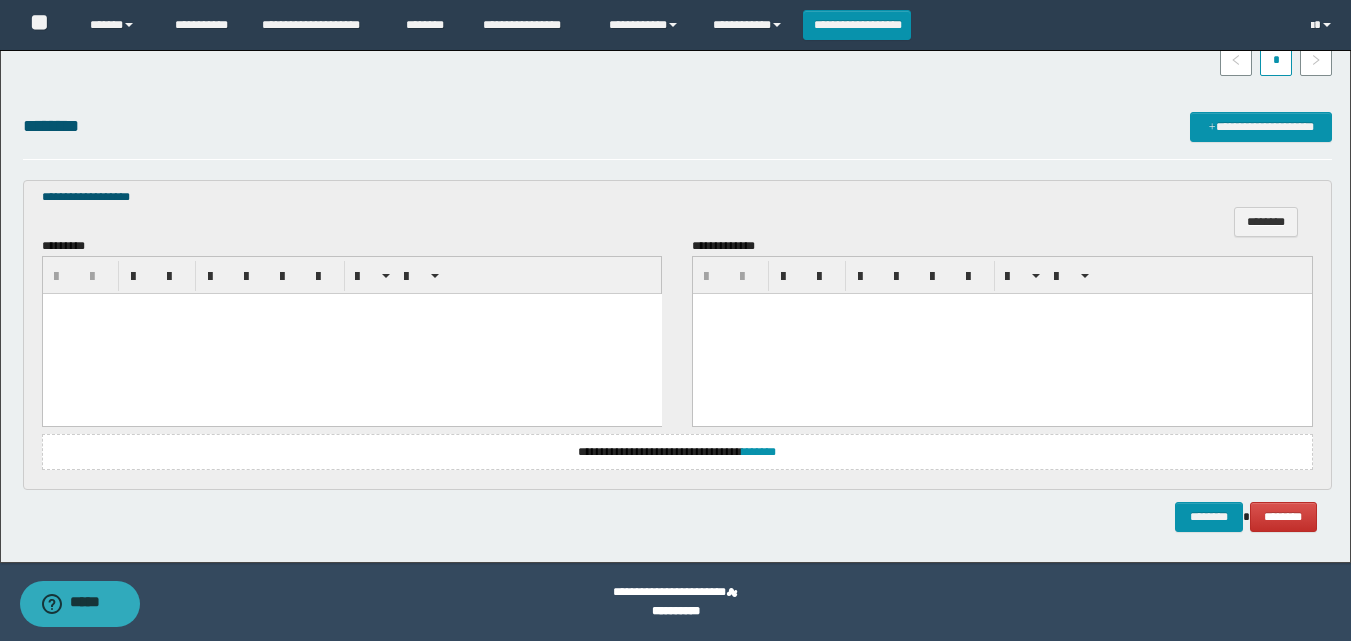 click at bounding box center (351, 333) 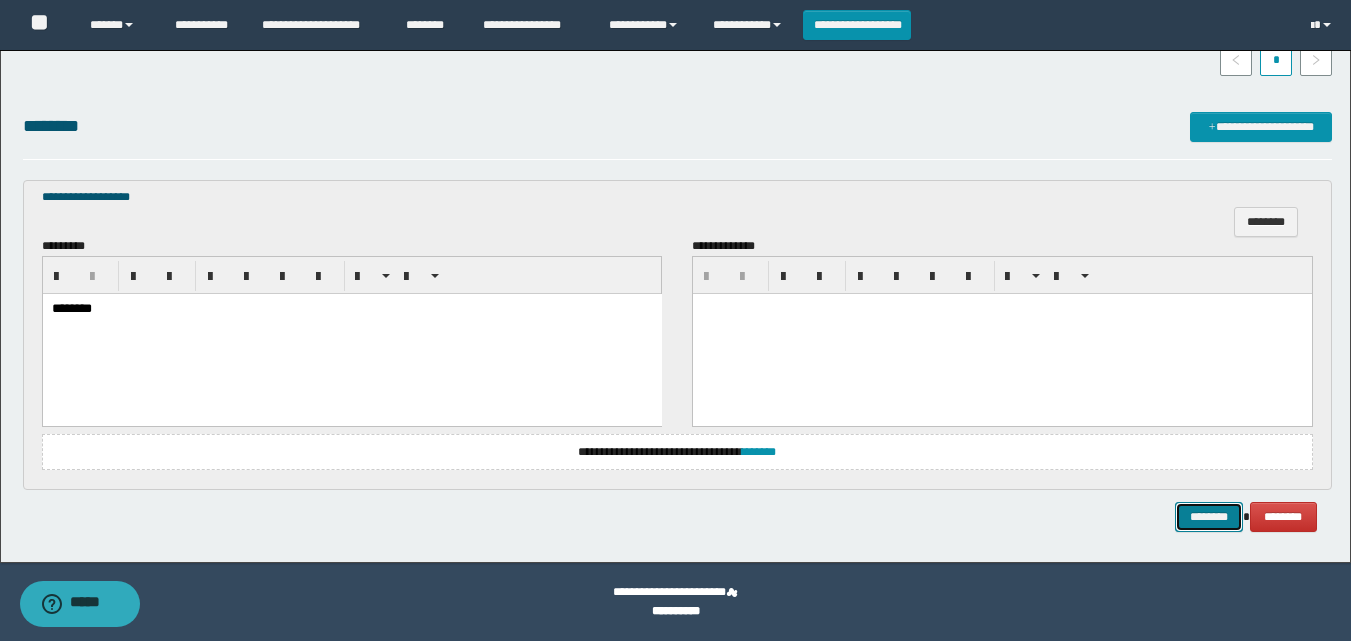 click on "********" at bounding box center [1209, 517] 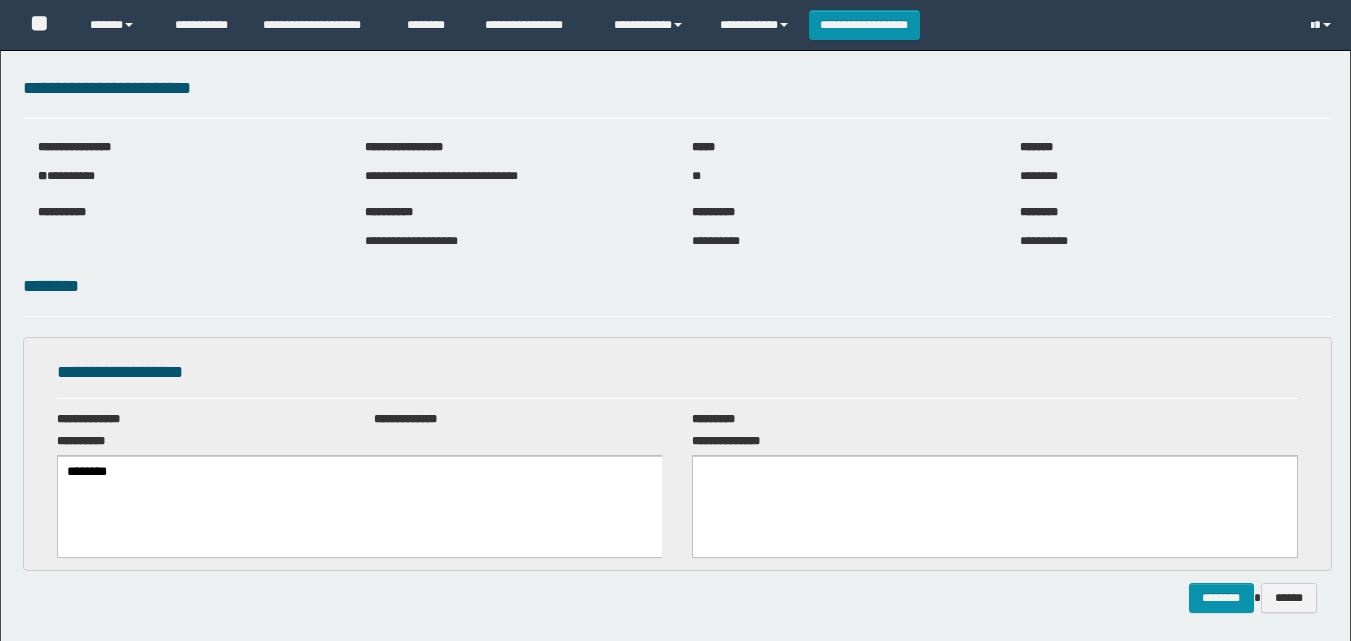 scroll, scrollTop: 0, scrollLeft: 0, axis: both 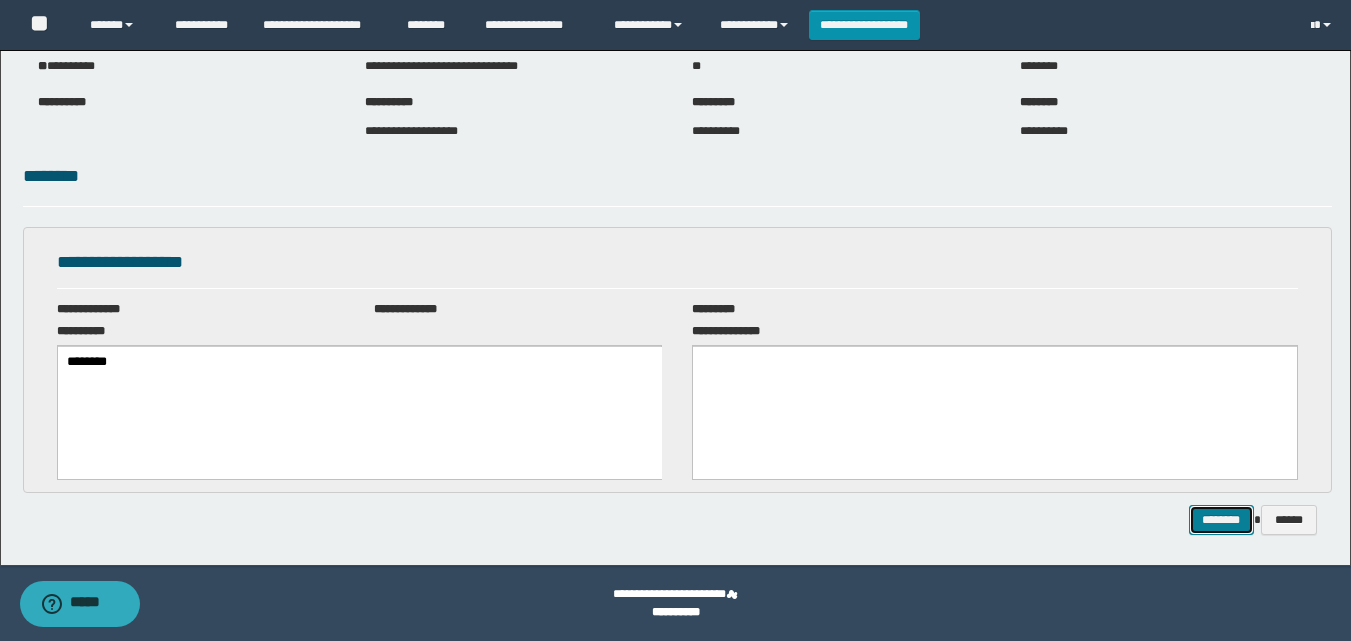 click on "********" at bounding box center [1221, 520] 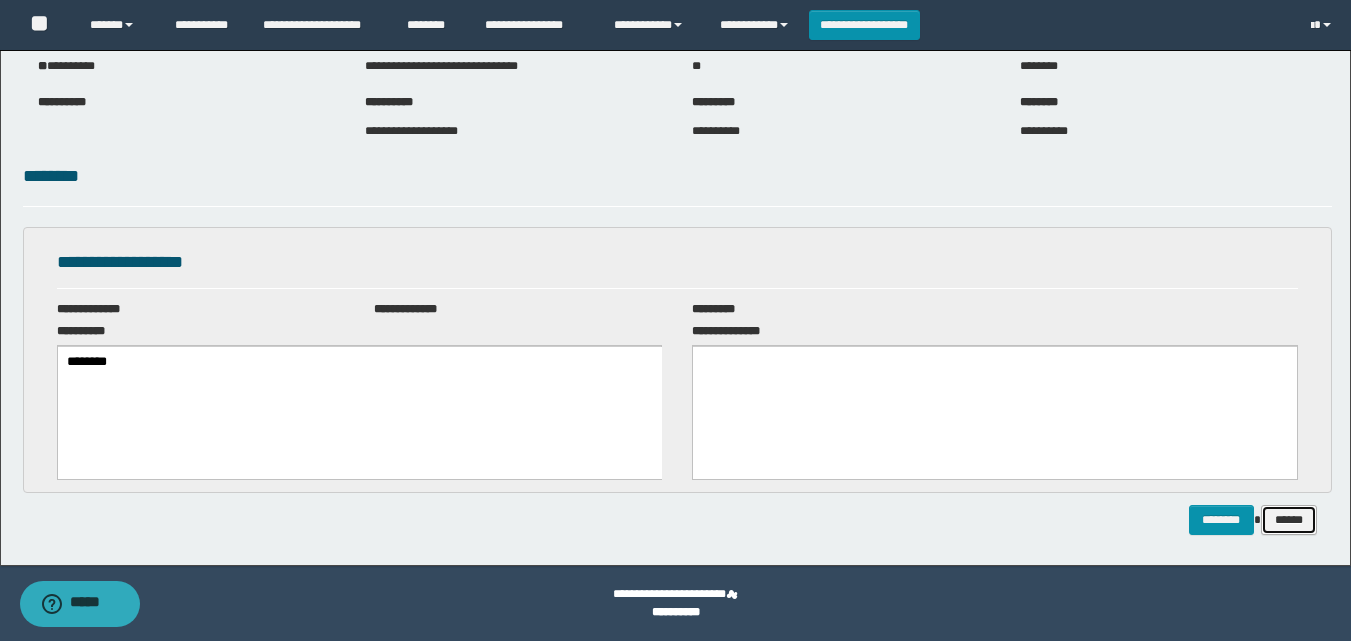 click on "******" at bounding box center [1289, 520] 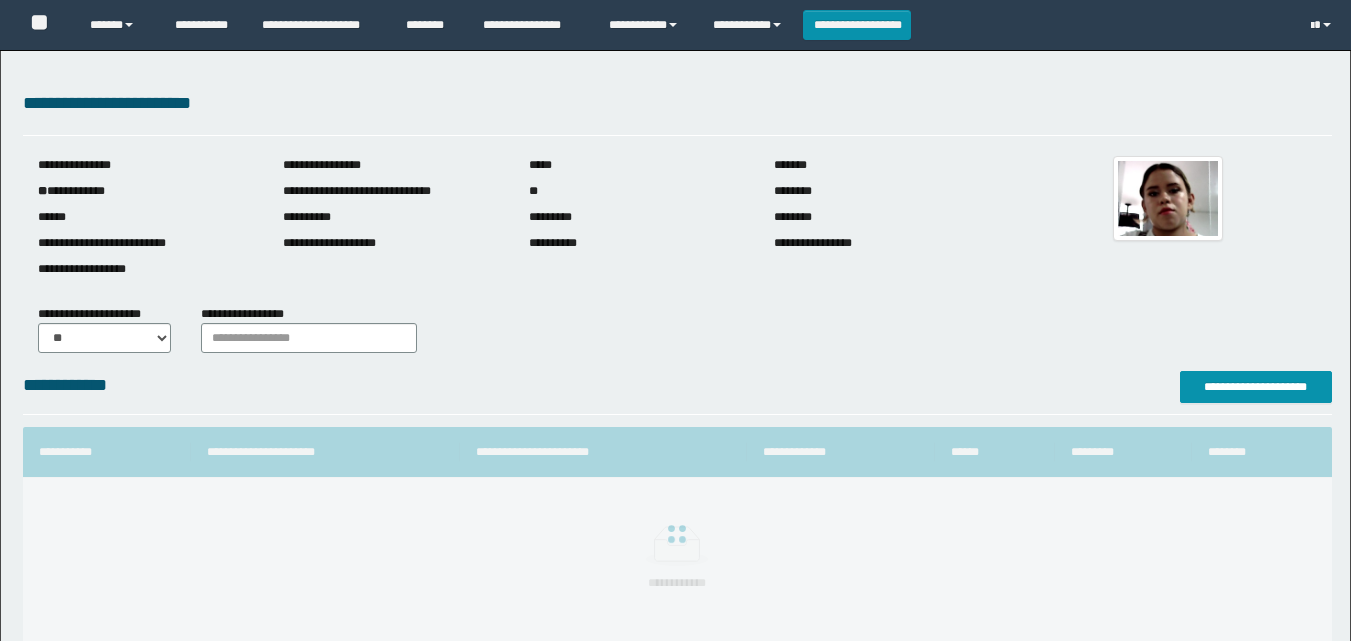 scroll, scrollTop: 0, scrollLeft: 0, axis: both 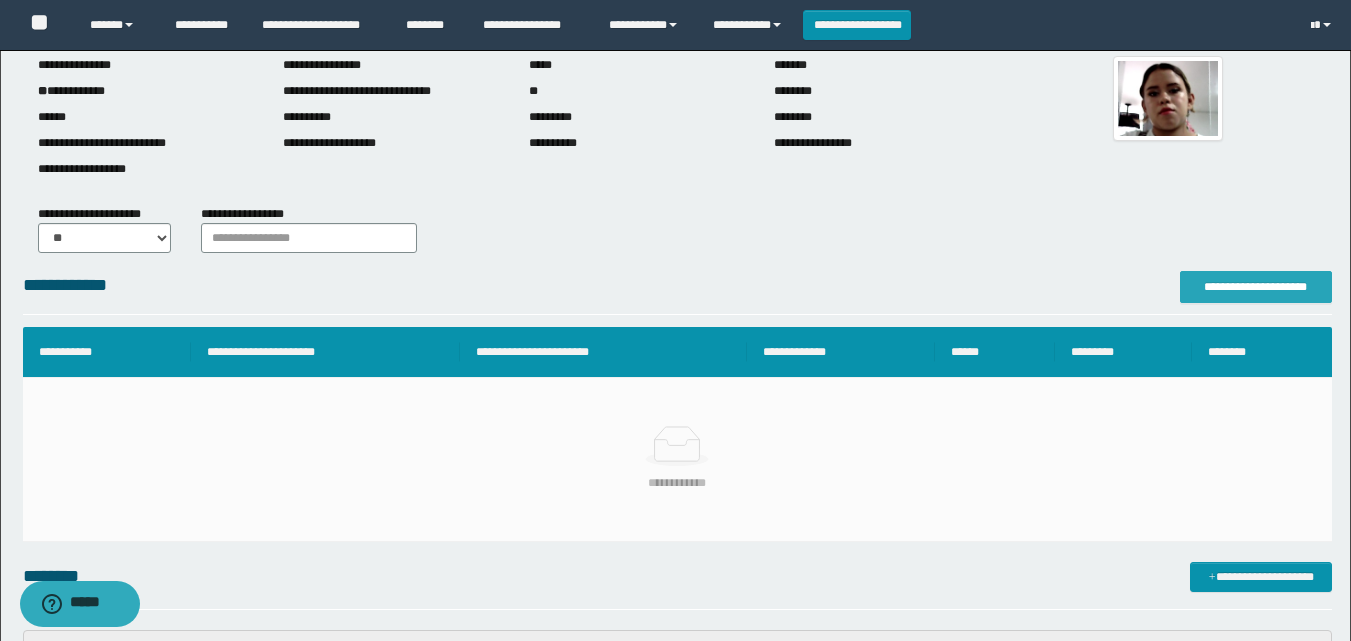 click on "**********" at bounding box center [1256, 287] 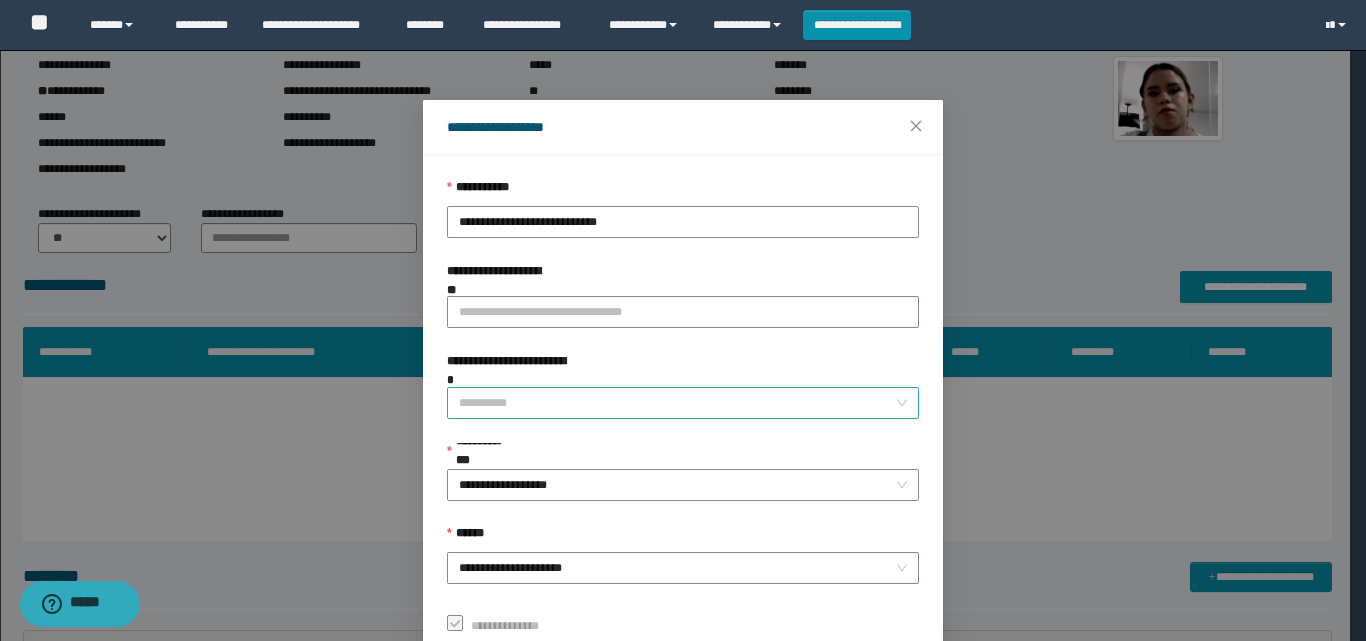 click on "**********" at bounding box center (677, 403) 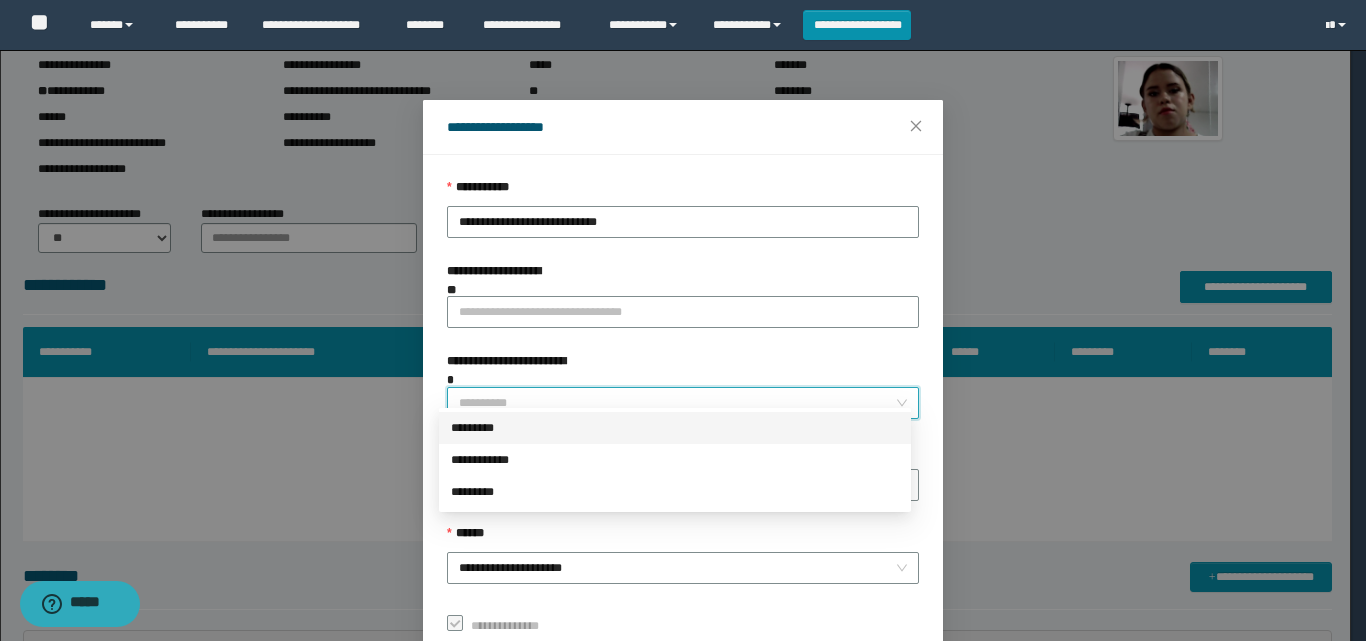 click on "*********" at bounding box center [675, 428] 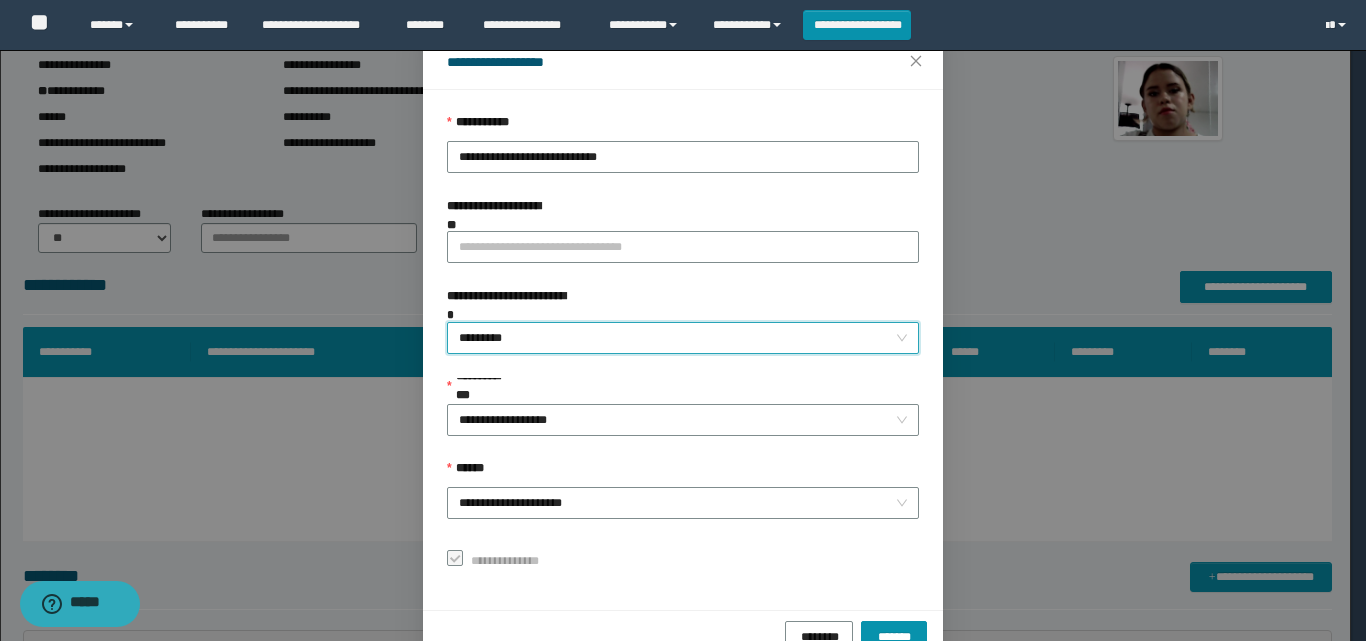 scroll, scrollTop: 100, scrollLeft: 0, axis: vertical 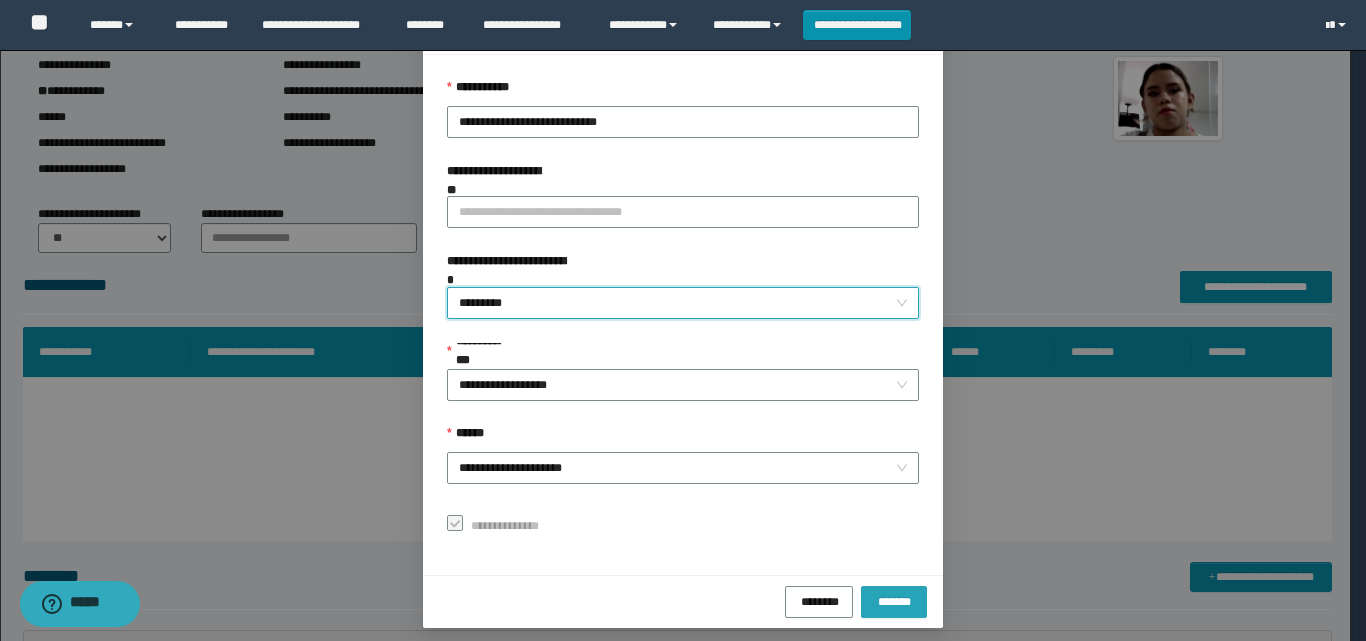 click on "*******" at bounding box center [894, 600] 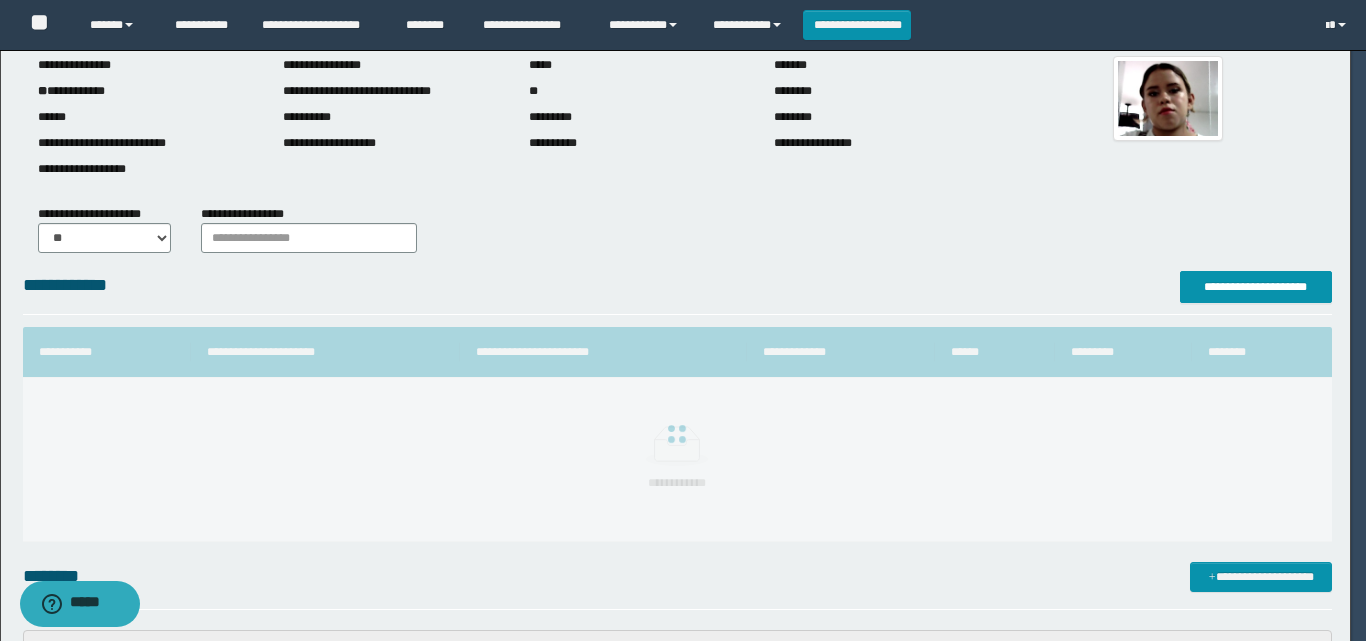 scroll, scrollTop: 64, scrollLeft: 0, axis: vertical 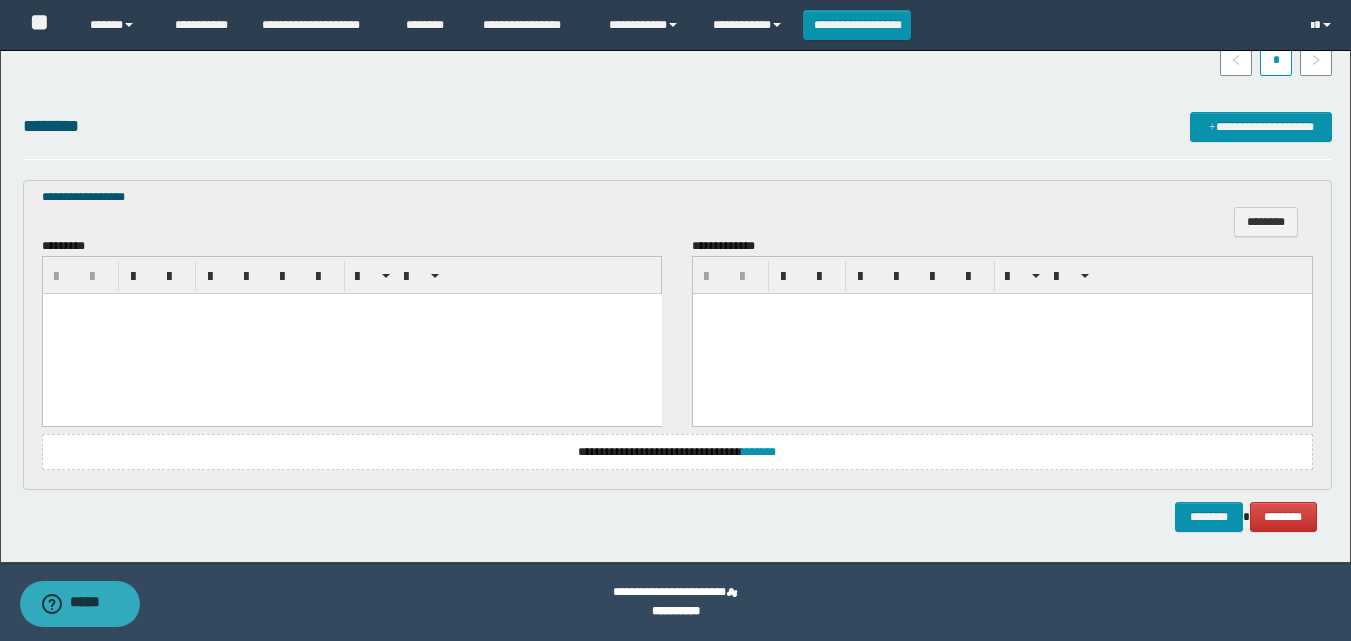 click at bounding box center (351, 333) 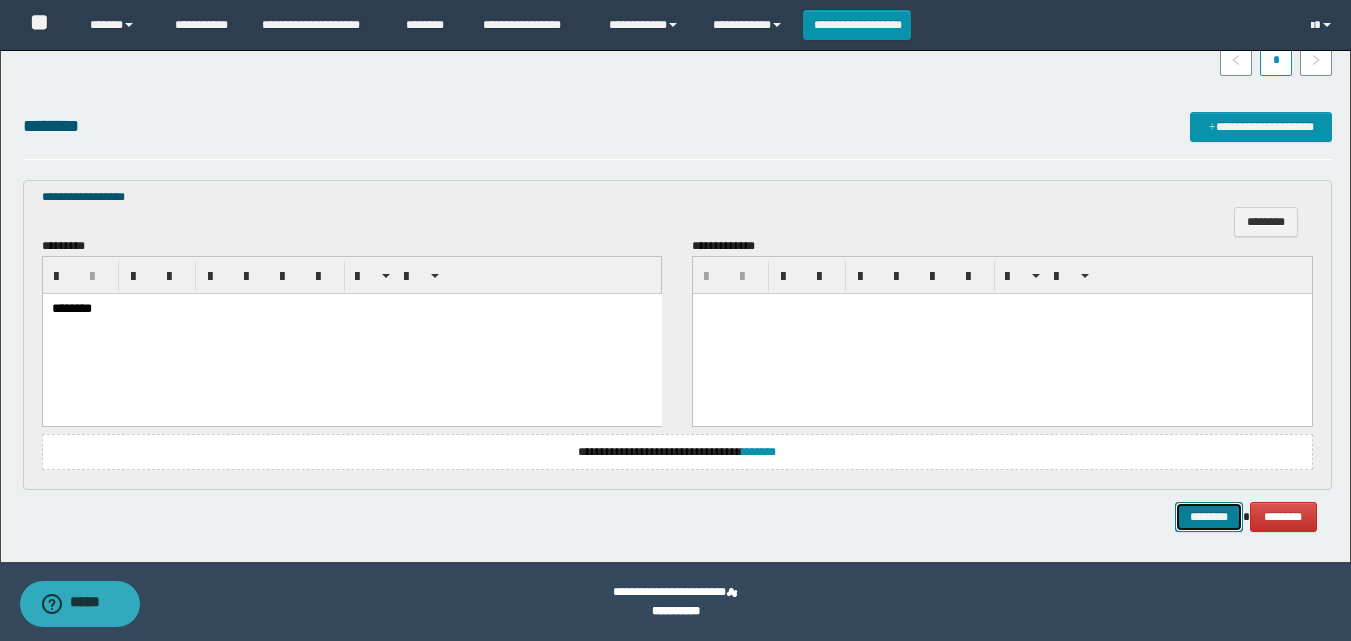 click on "********" at bounding box center (1209, 517) 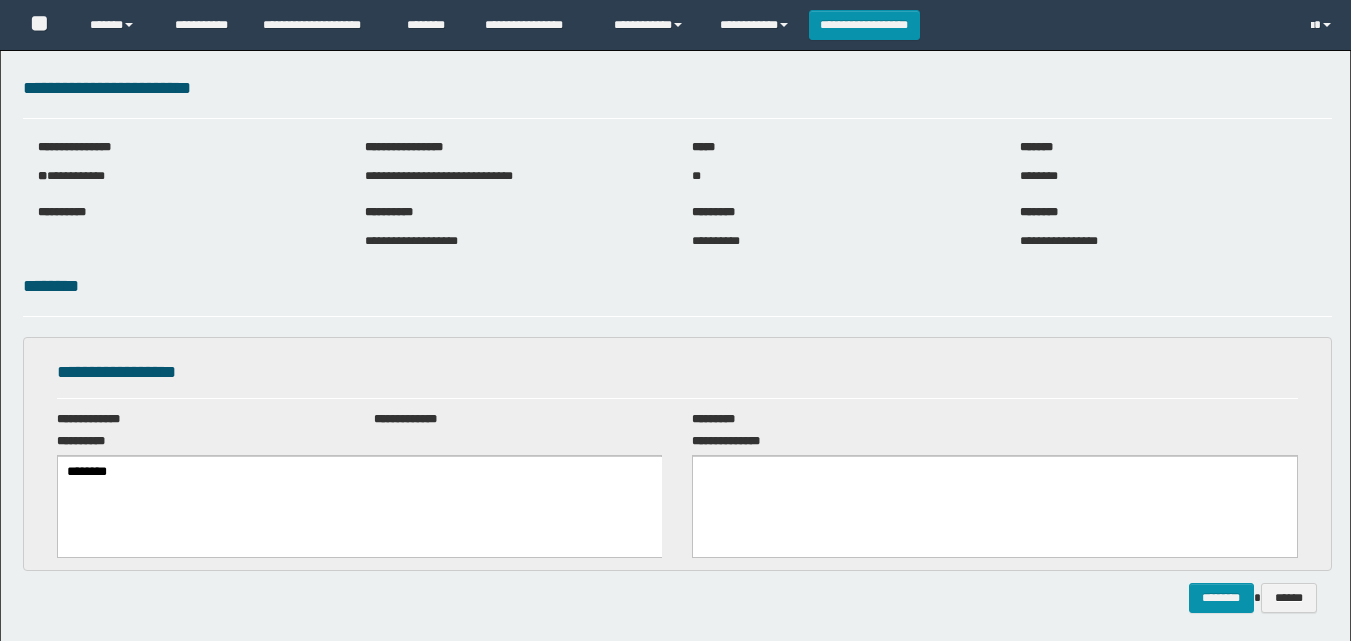 scroll, scrollTop: 0, scrollLeft: 0, axis: both 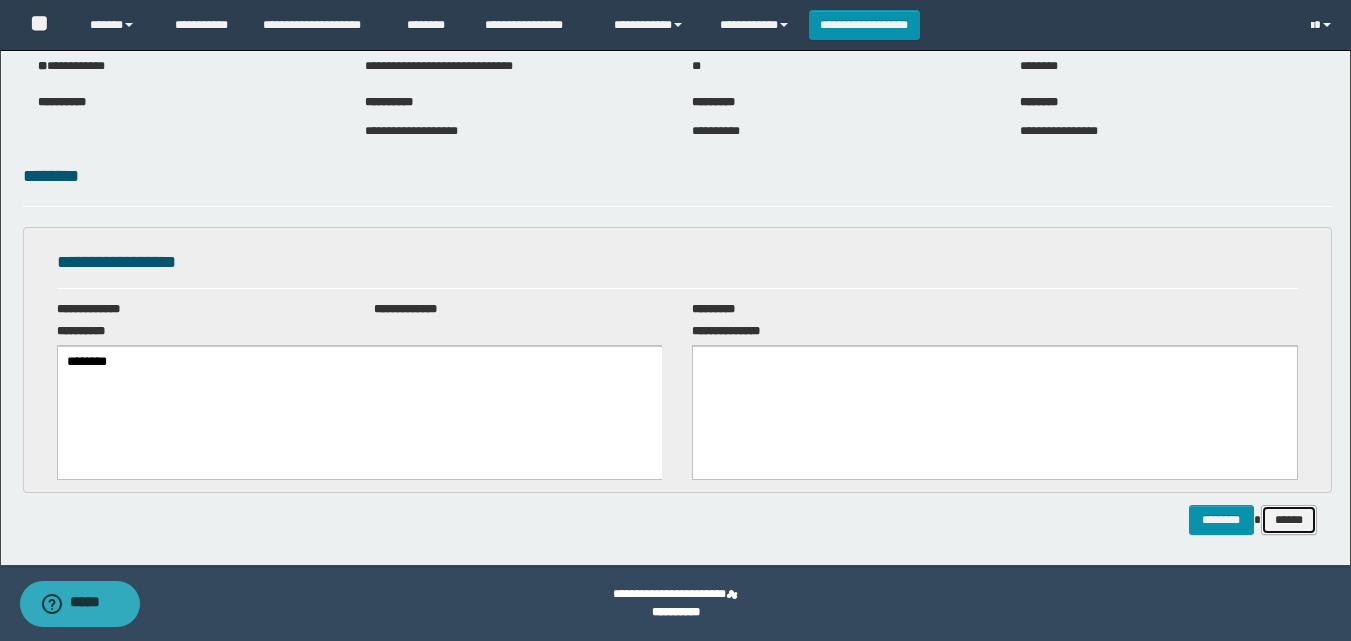 click on "******" at bounding box center [1289, 520] 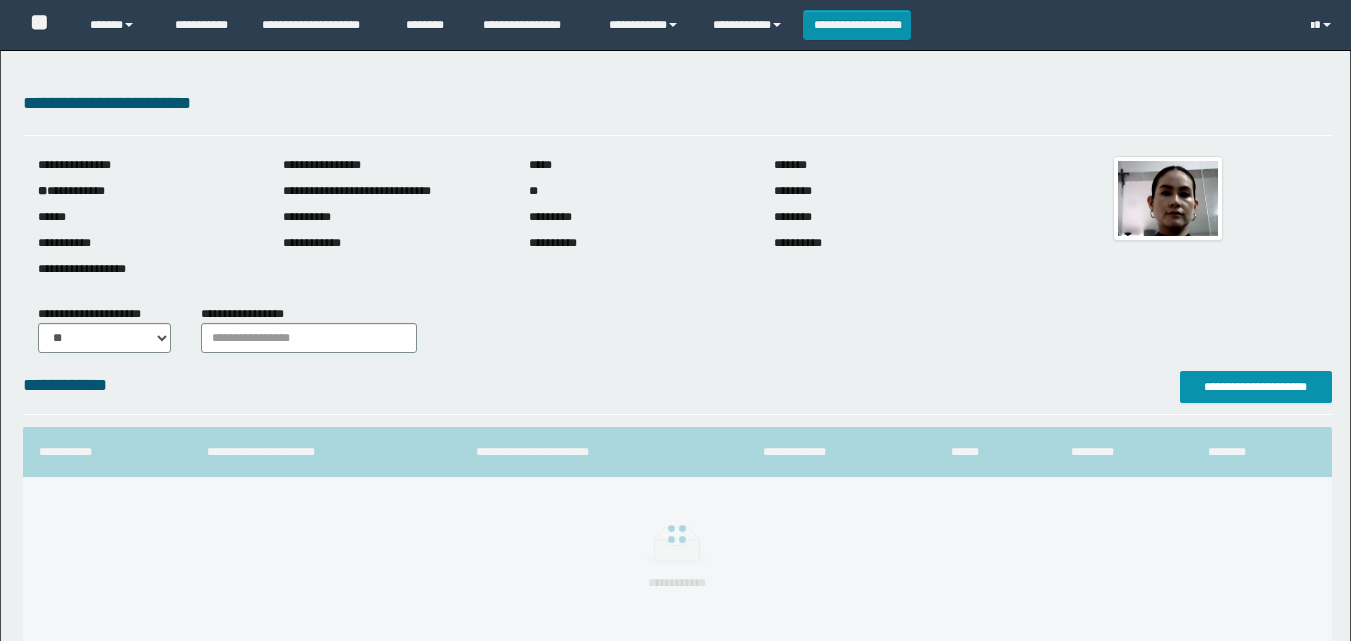 scroll, scrollTop: 0, scrollLeft: 0, axis: both 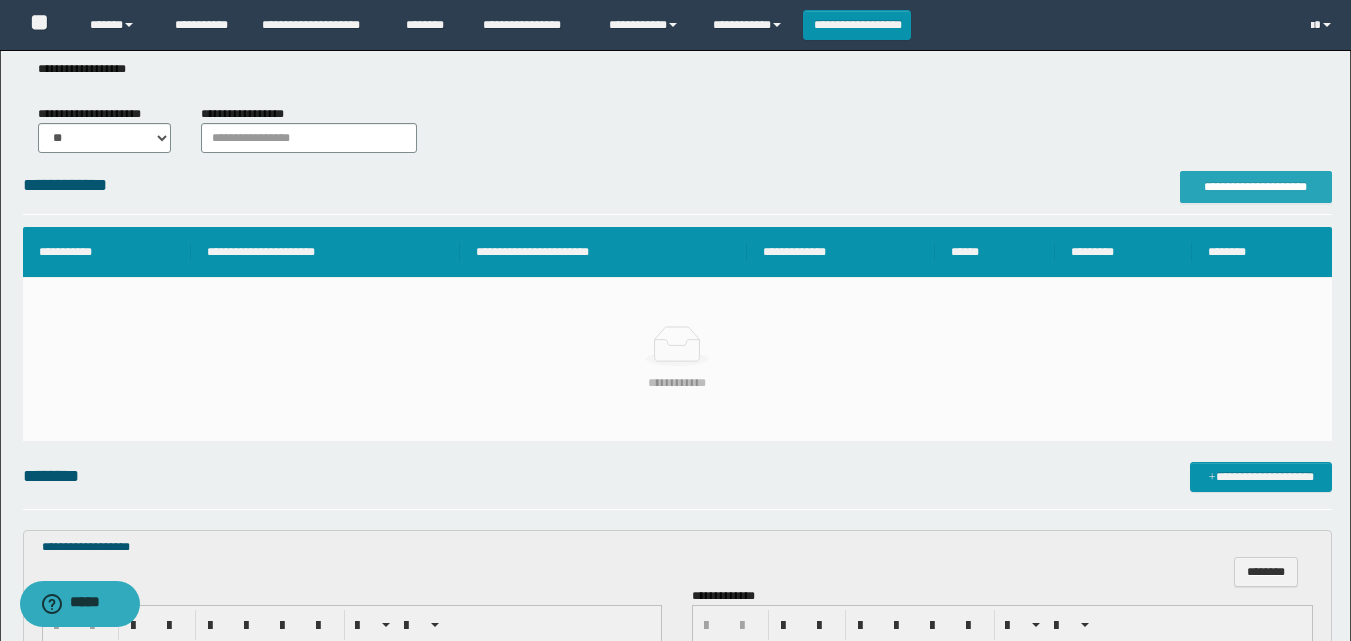 click on "**********" at bounding box center (1256, 187) 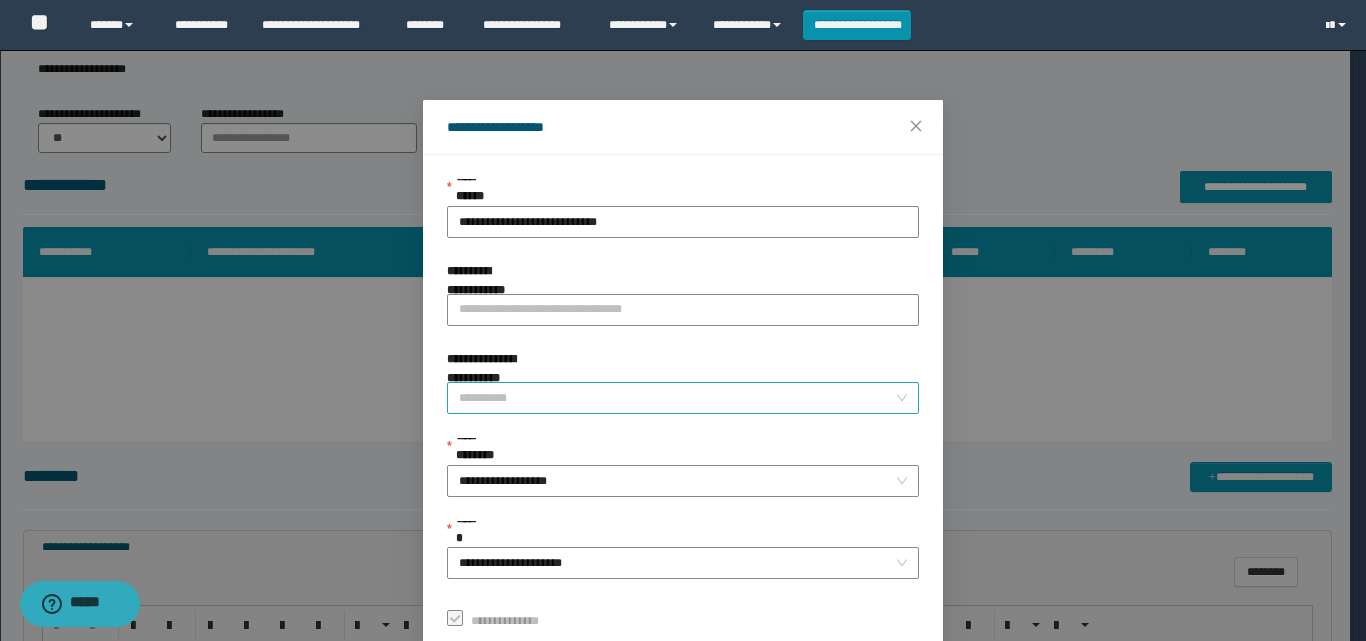 click on "**********" at bounding box center [677, 398] 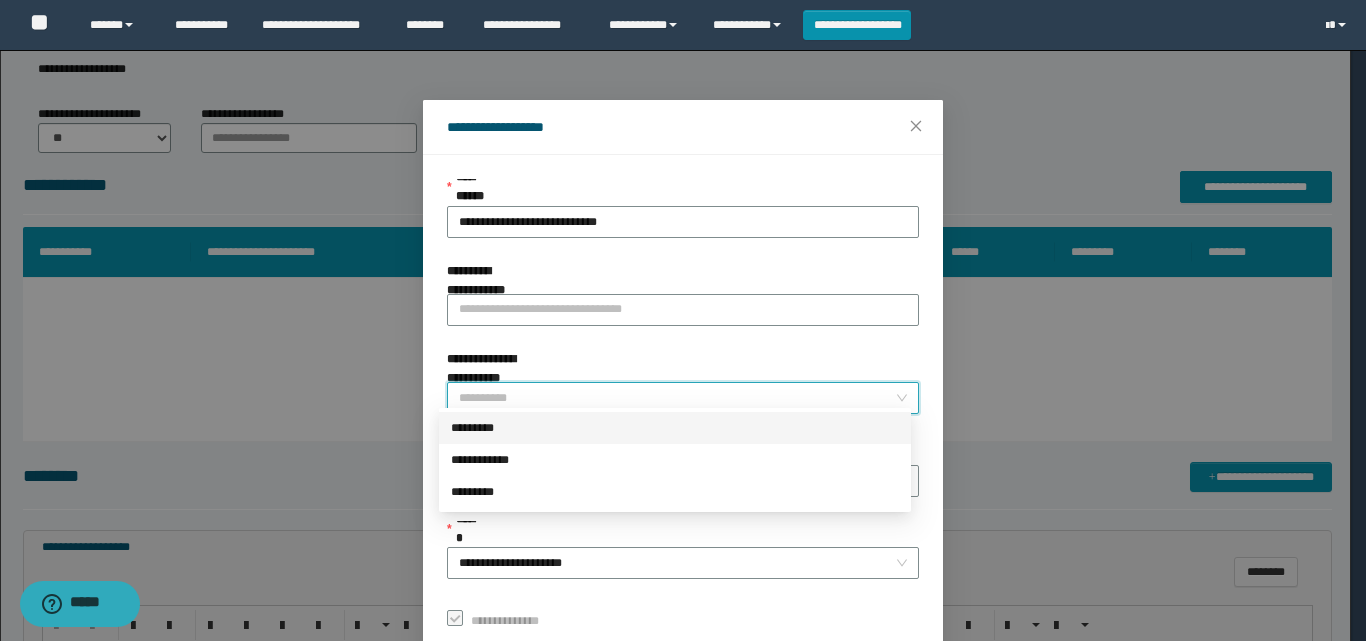 click on "*********" at bounding box center [675, 428] 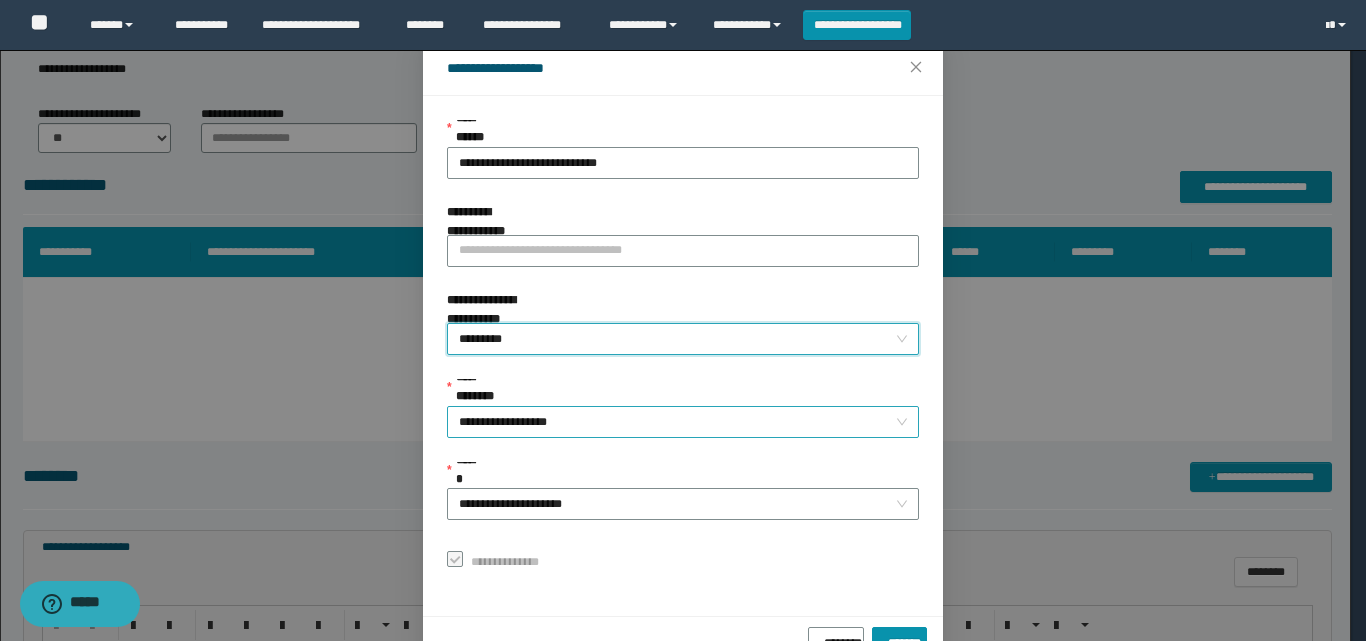 scroll, scrollTop: 111, scrollLeft: 0, axis: vertical 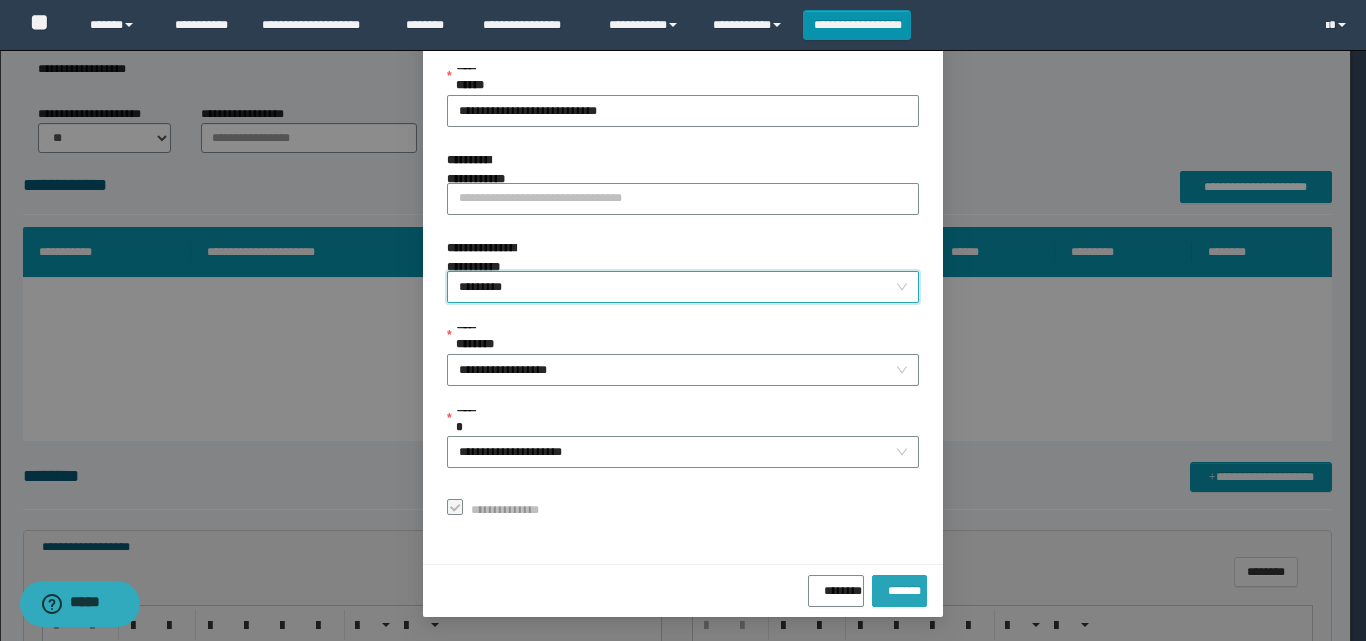 click on "*******" at bounding box center [899, 587] 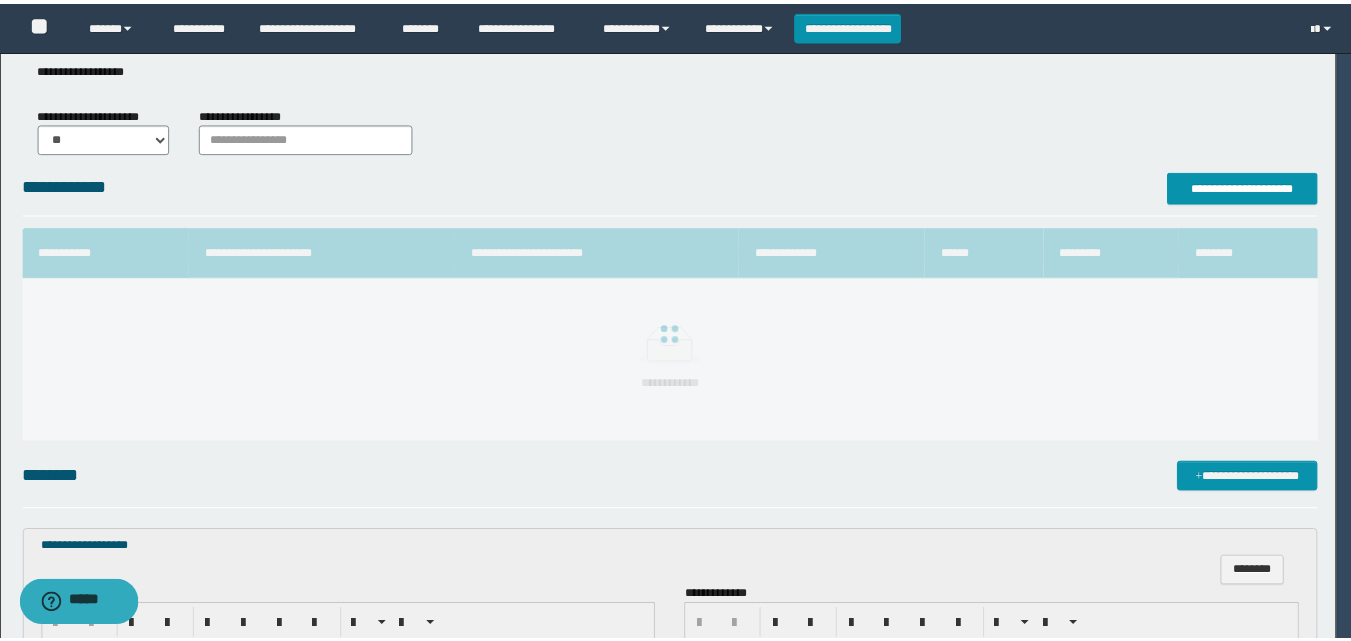 scroll, scrollTop: 64, scrollLeft: 0, axis: vertical 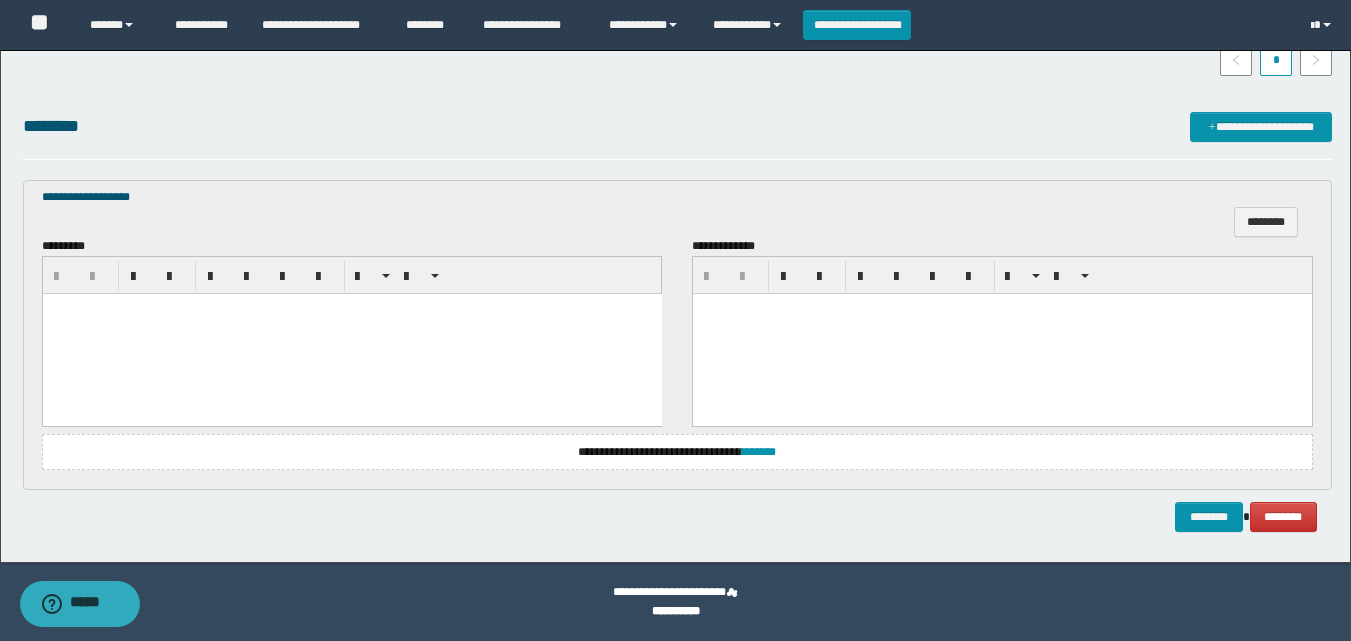 click at bounding box center [351, 333] 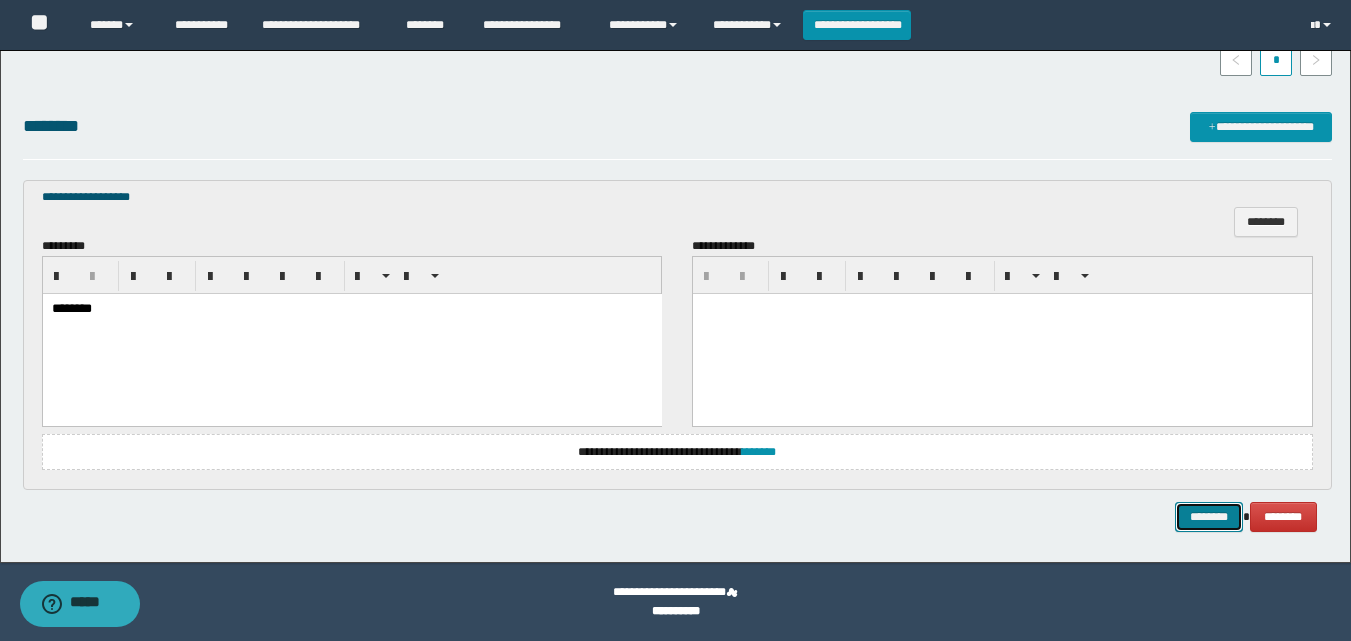 click on "********" at bounding box center [1209, 517] 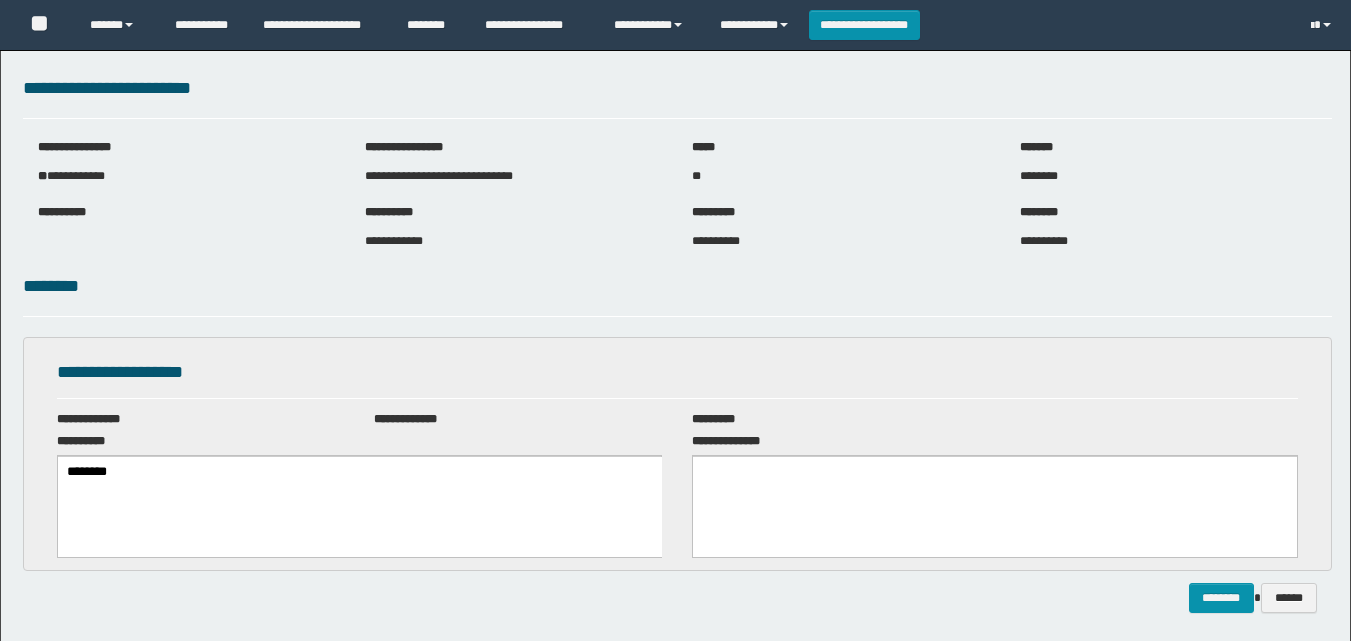 scroll, scrollTop: 0, scrollLeft: 0, axis: both 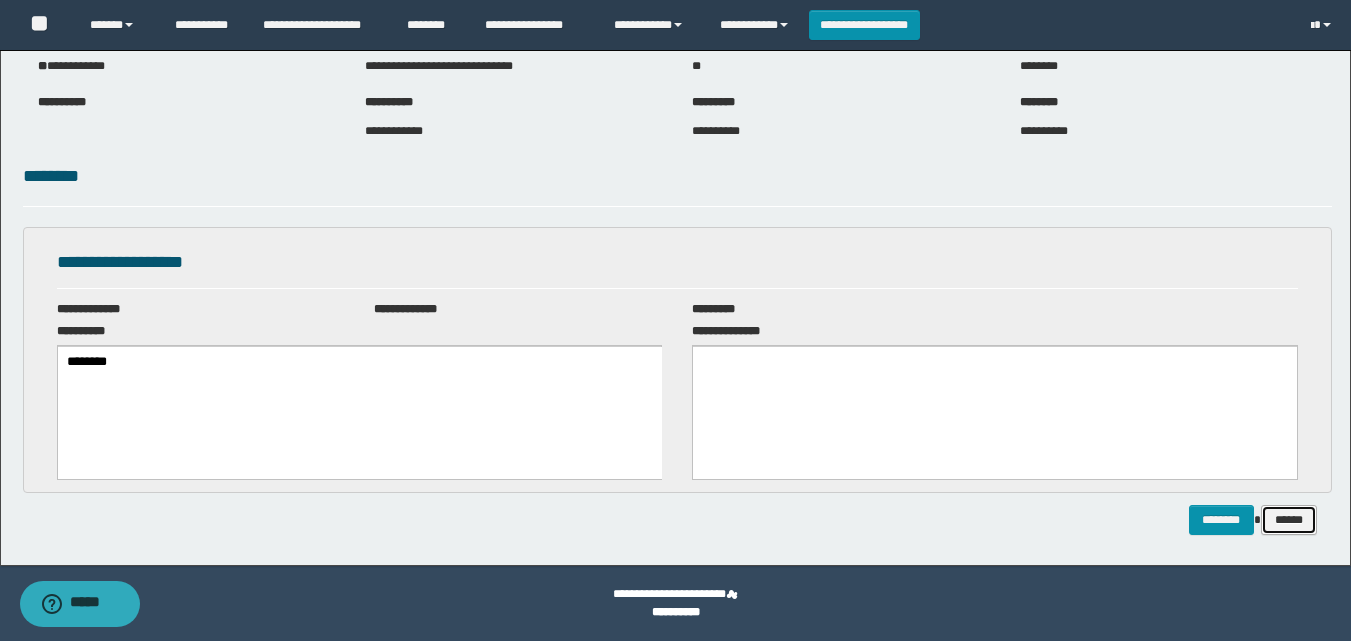 click on "******" at bounding box center (1289, 520) 